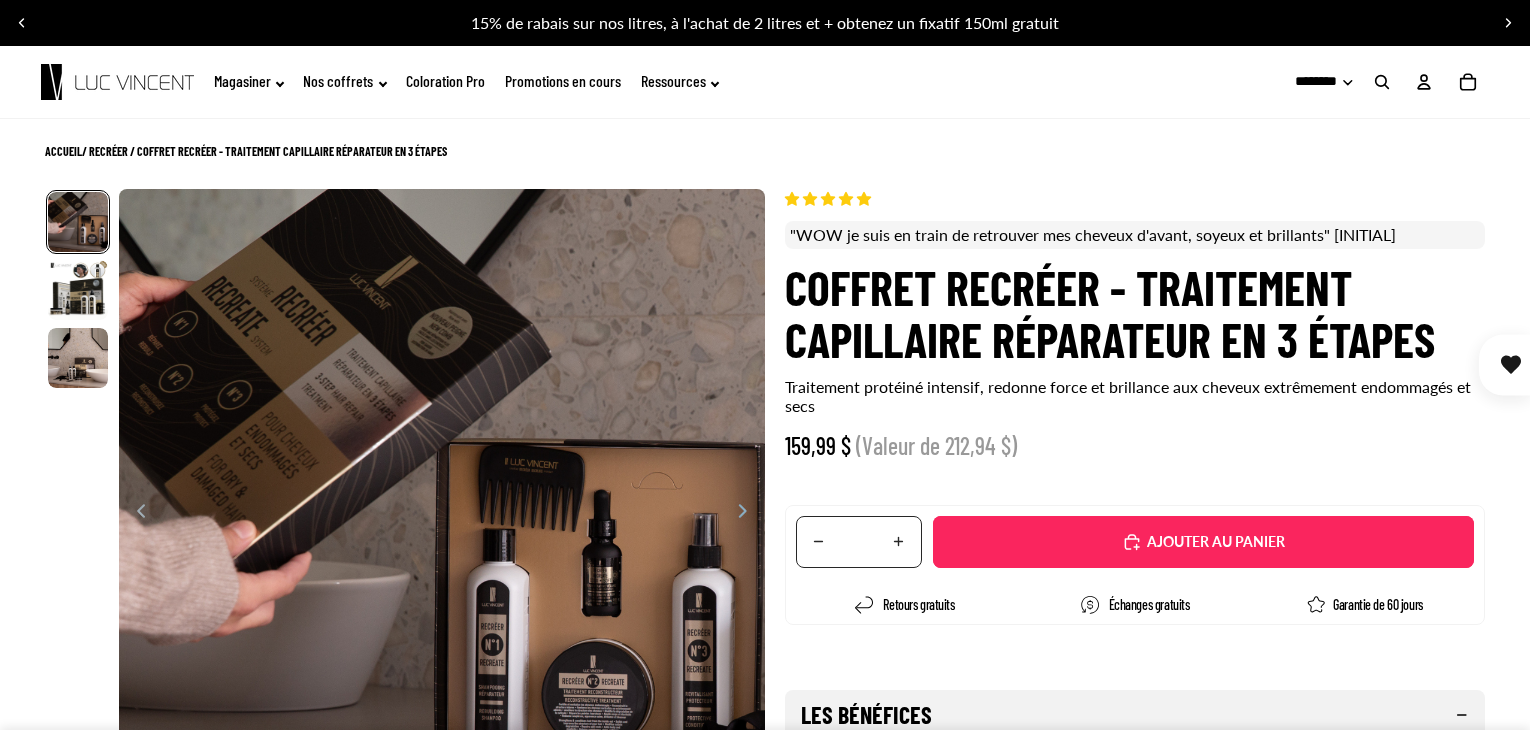 click on "Ignorer et passer au contenu
15% de rabais sur nos litres, à l'achat de 2 litres et + obtenez un fixatif 150ml gratuit
Aucune interruption de service malgré la menace de grève des postes.
Aucune interruption de service malgré la menace de grève des postes.
Livraison gratuite à l'achat de 95$ et plus
Livraison gratuite à l'achat de 95$ et plus
Magasiner" at bounding box center (765, 5198) 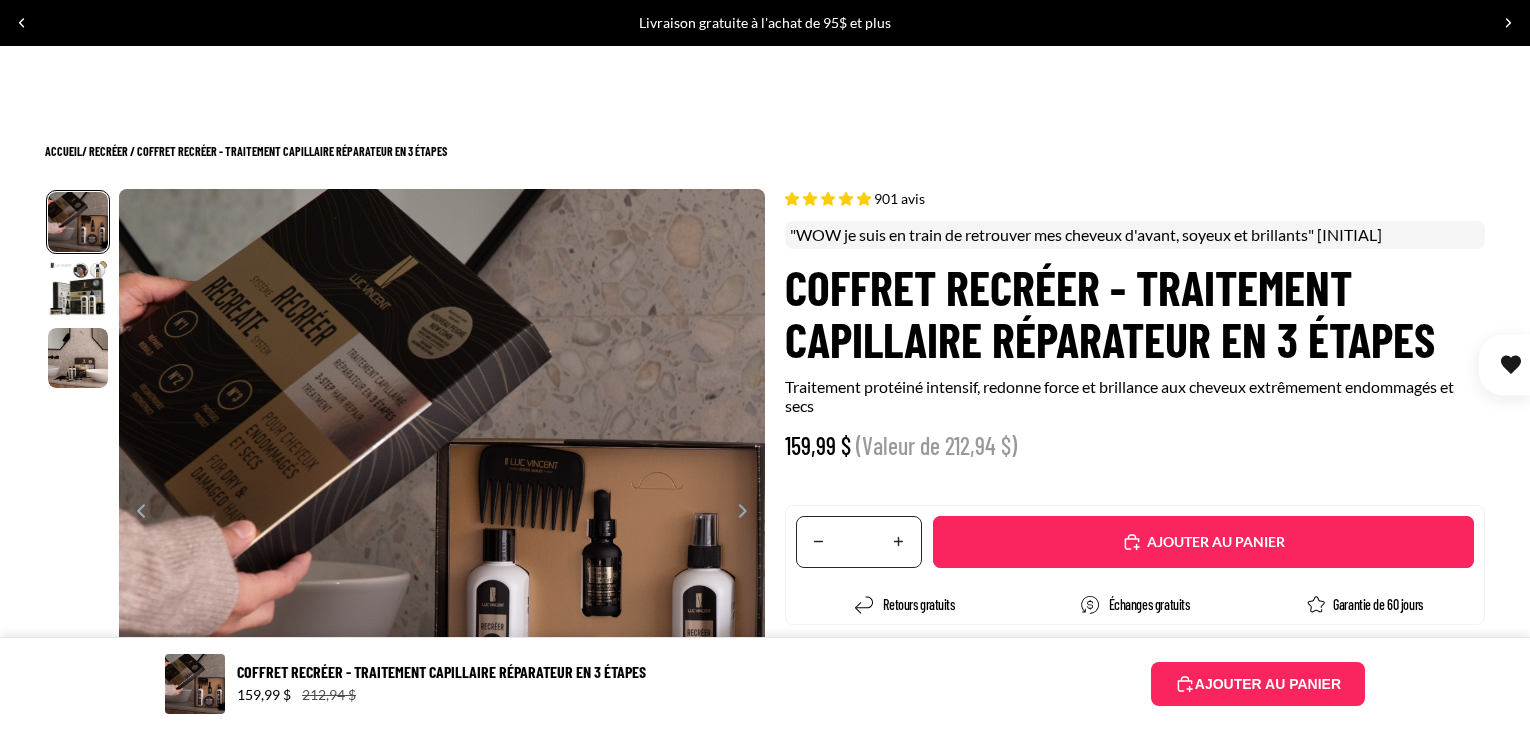select on "**********" 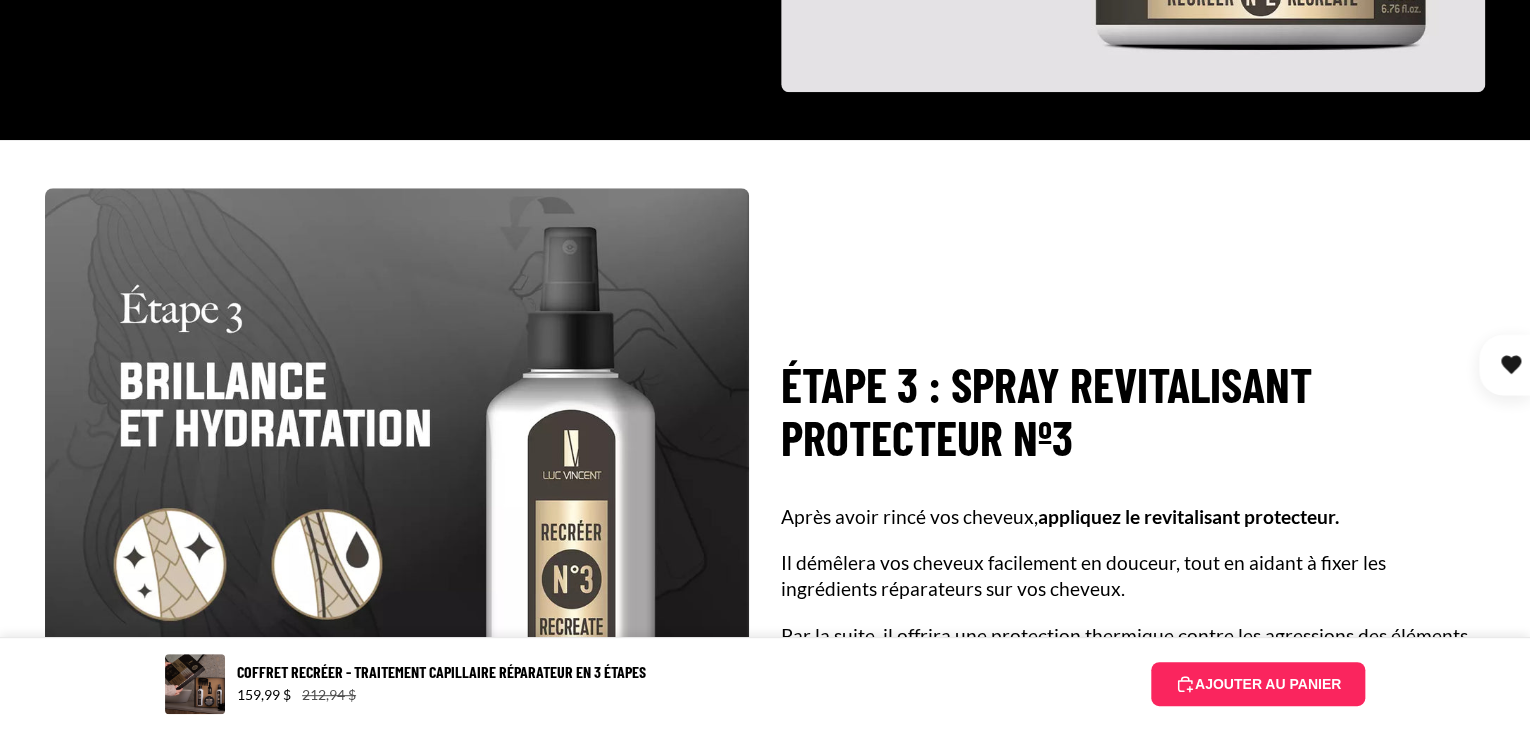scroll, scrollTop: 4746, scrollLeft: 0, axis: vertical 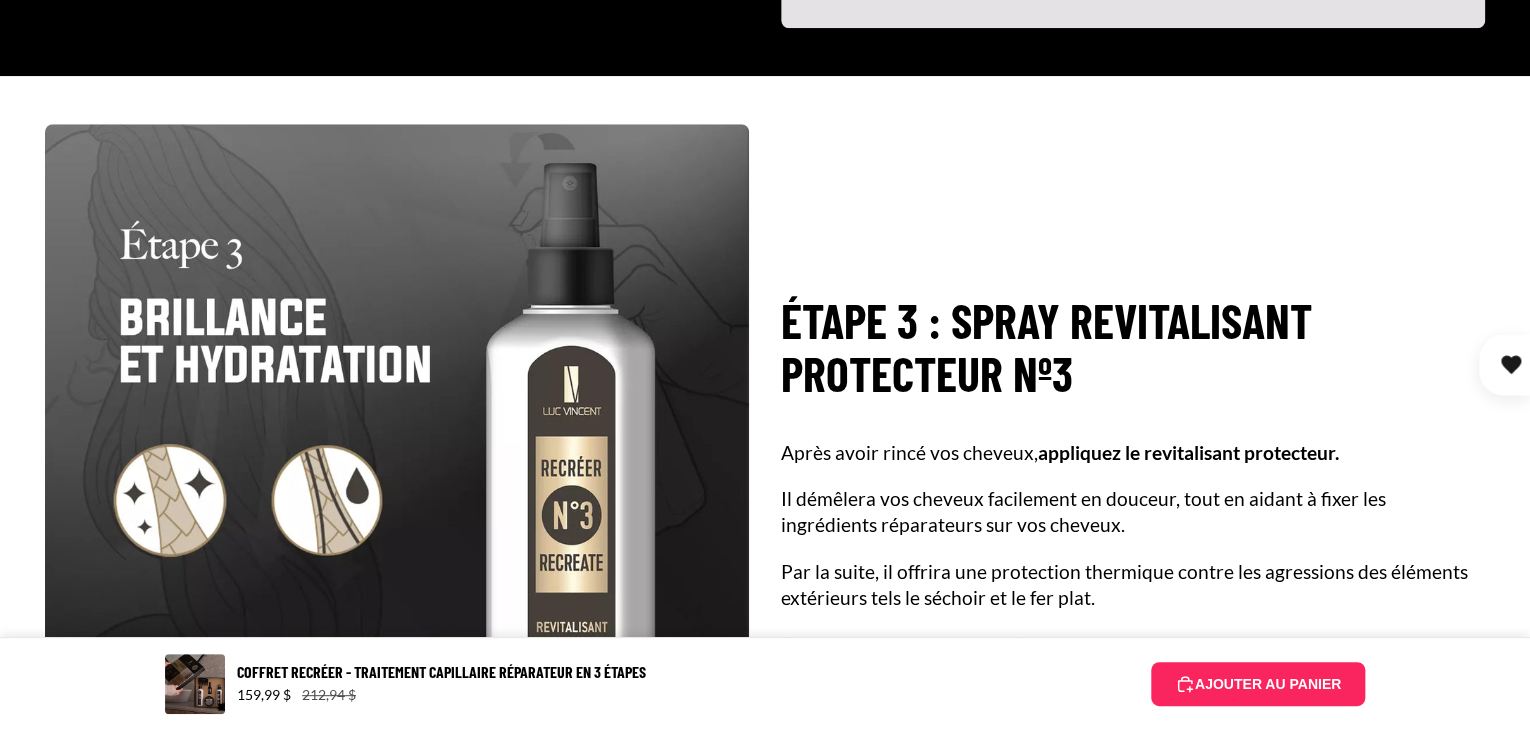 drag, startPoint x: 1535, startPoint y: 181, endPoint x: 1540, endPoint y: 361, distance: 180.06943 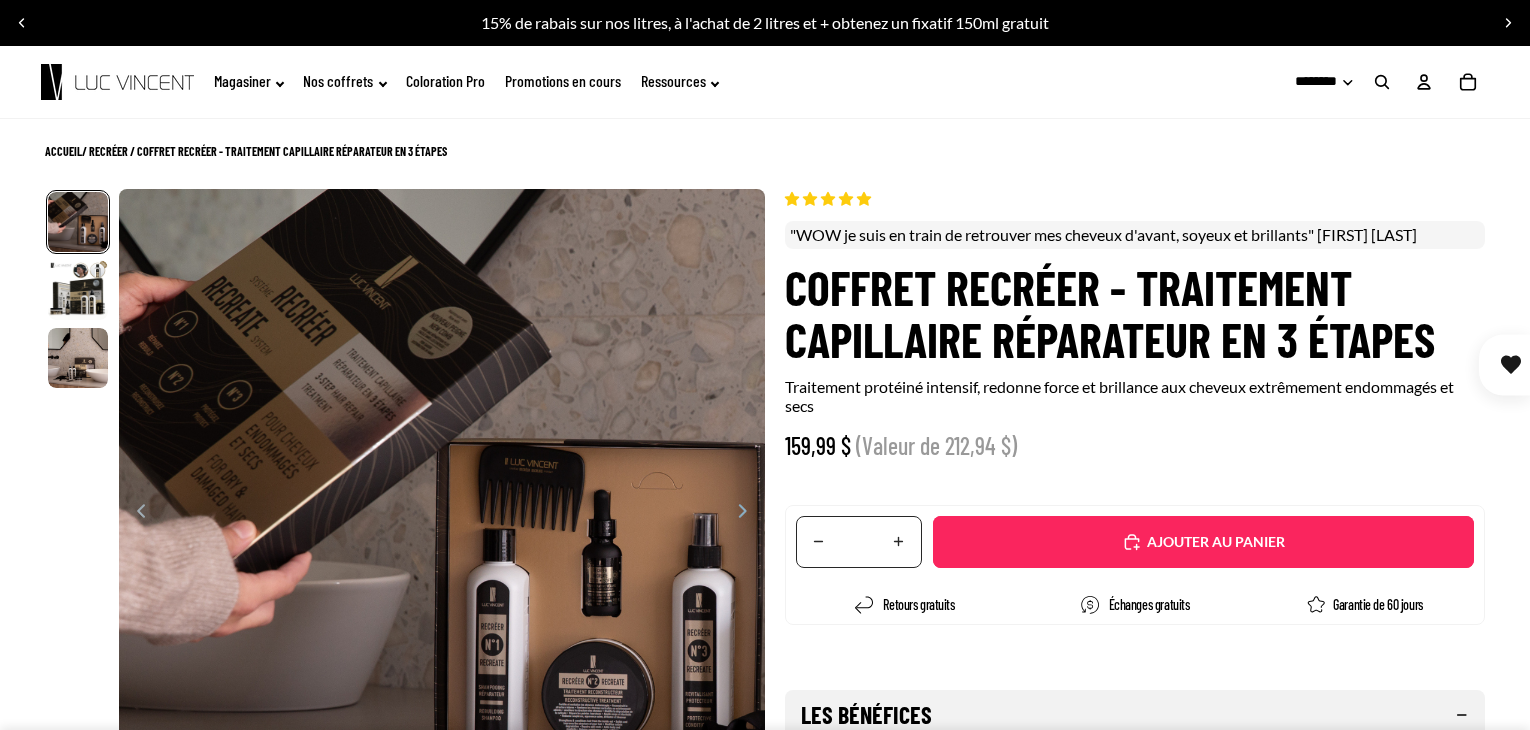 scroll, scrollTop: 0, scrollLeft: 0, axis: both 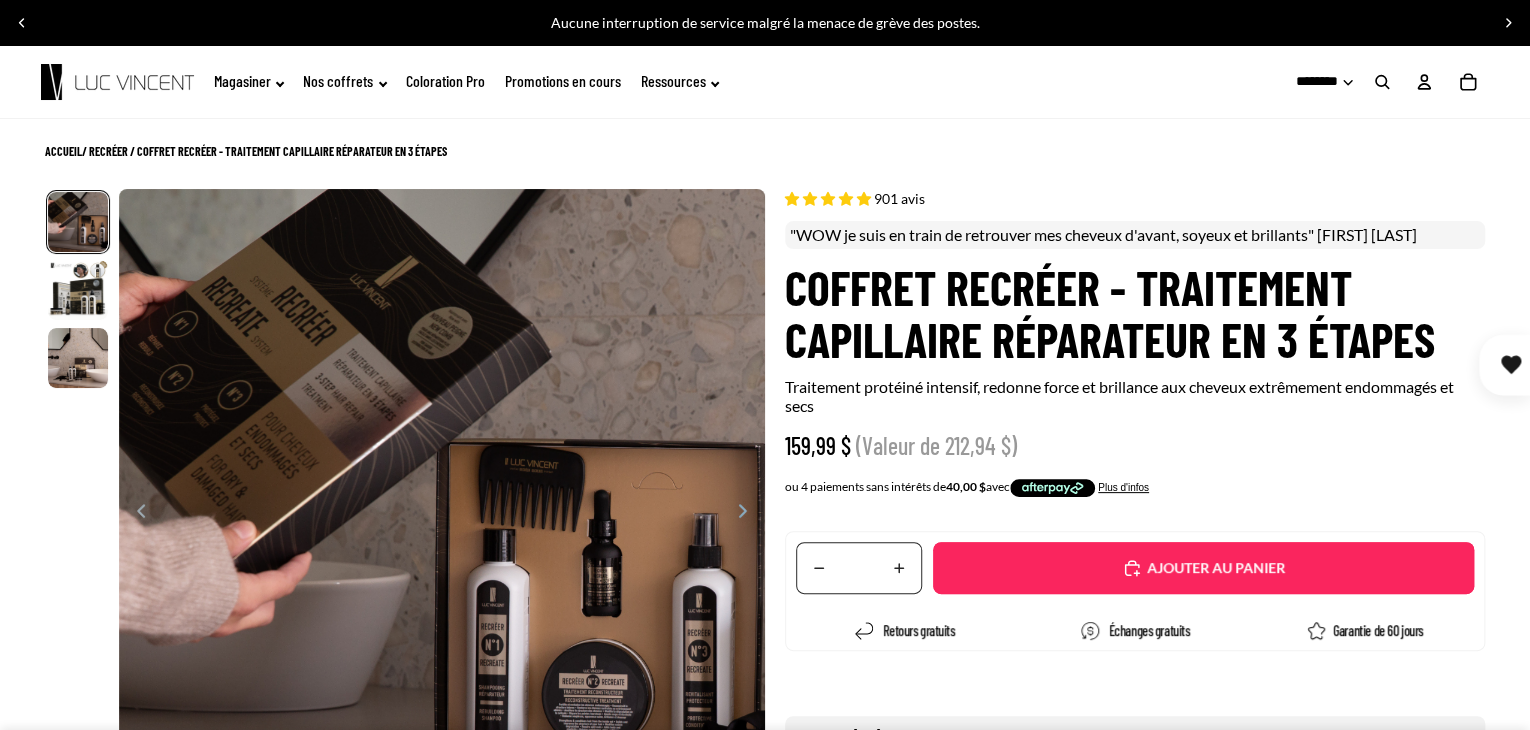 select on "**********" 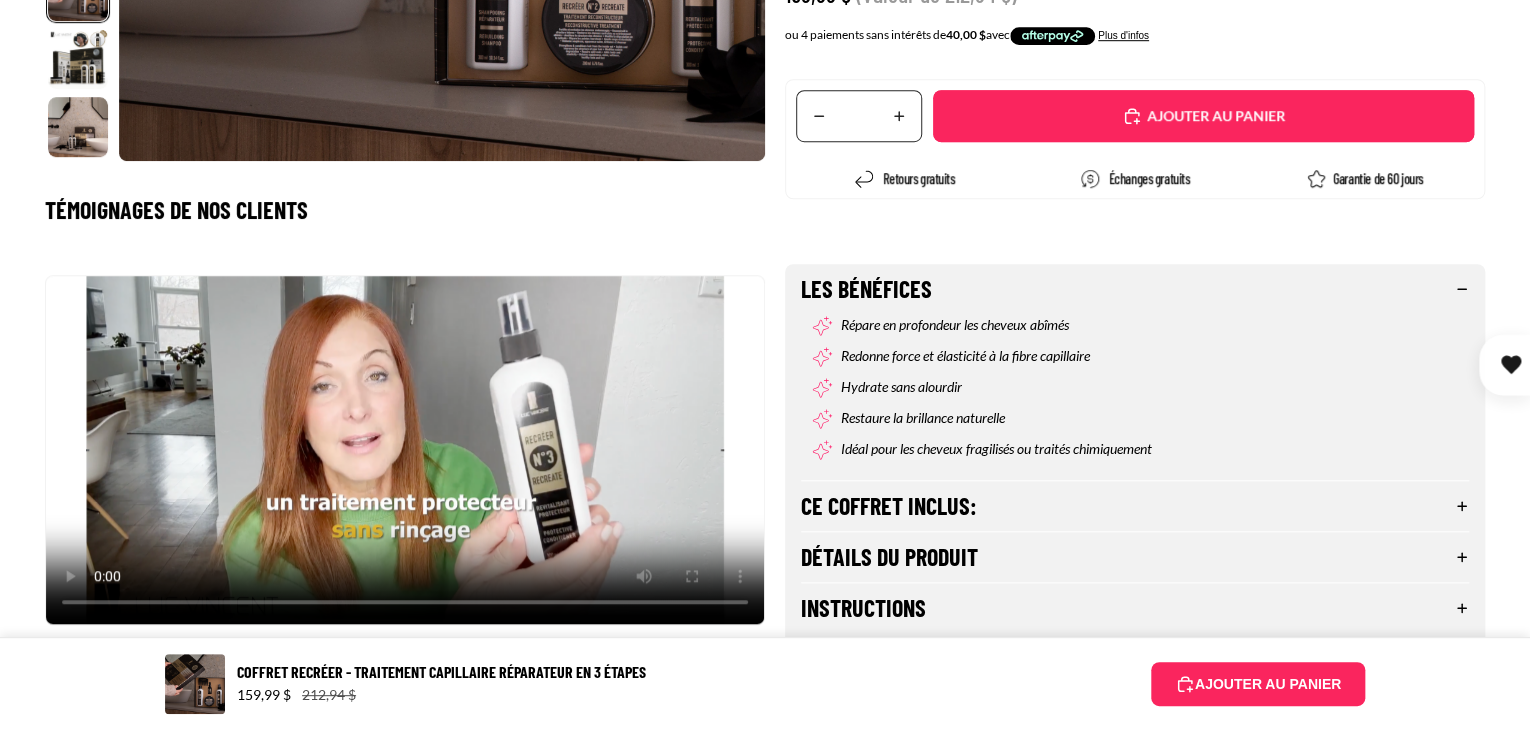 scroll, scrollTop: 828, scrollLeft: 0, axis: vertical 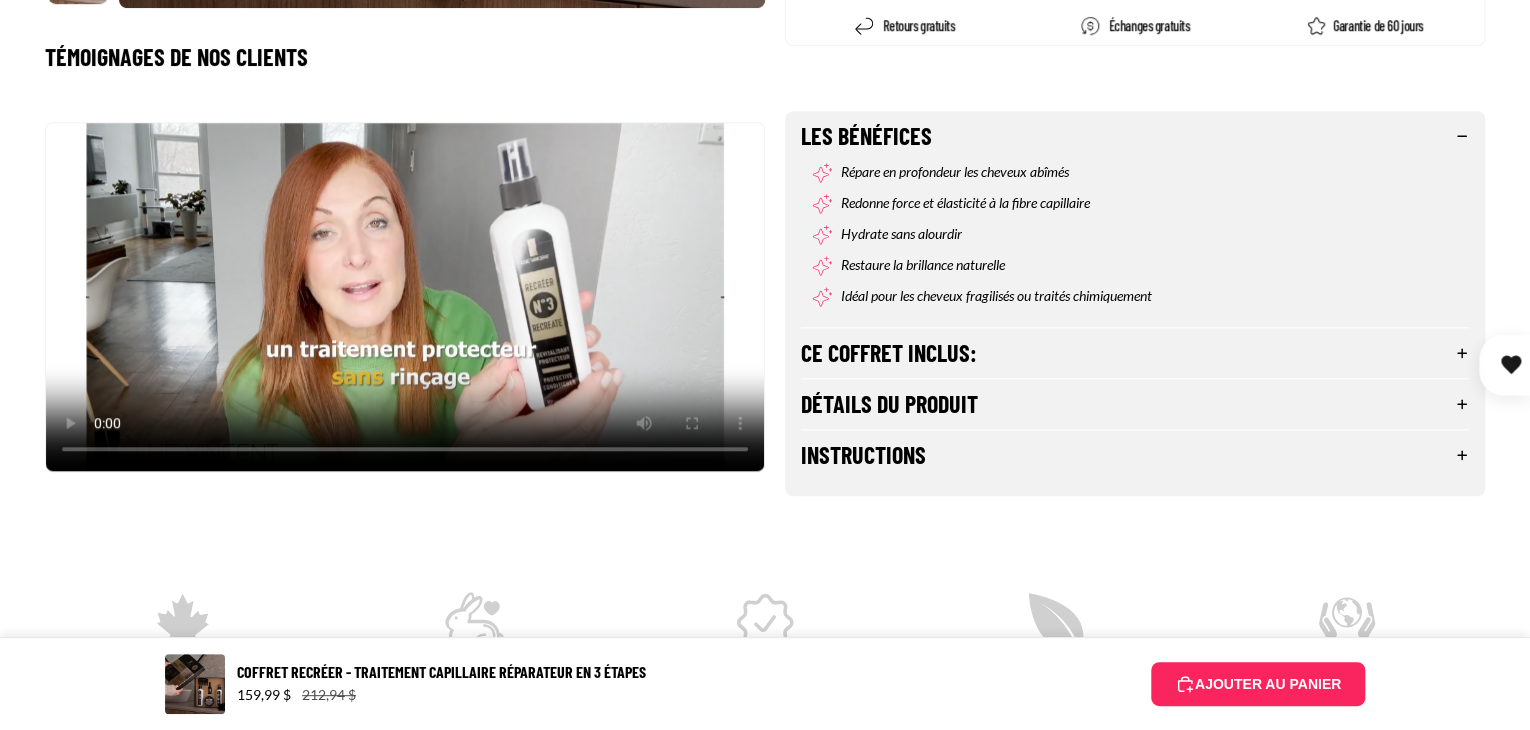 drag, startPoint x: 1533, startPoint y: 52, endPoint x: 1540, endPoint y: 106, distance: 54.451813 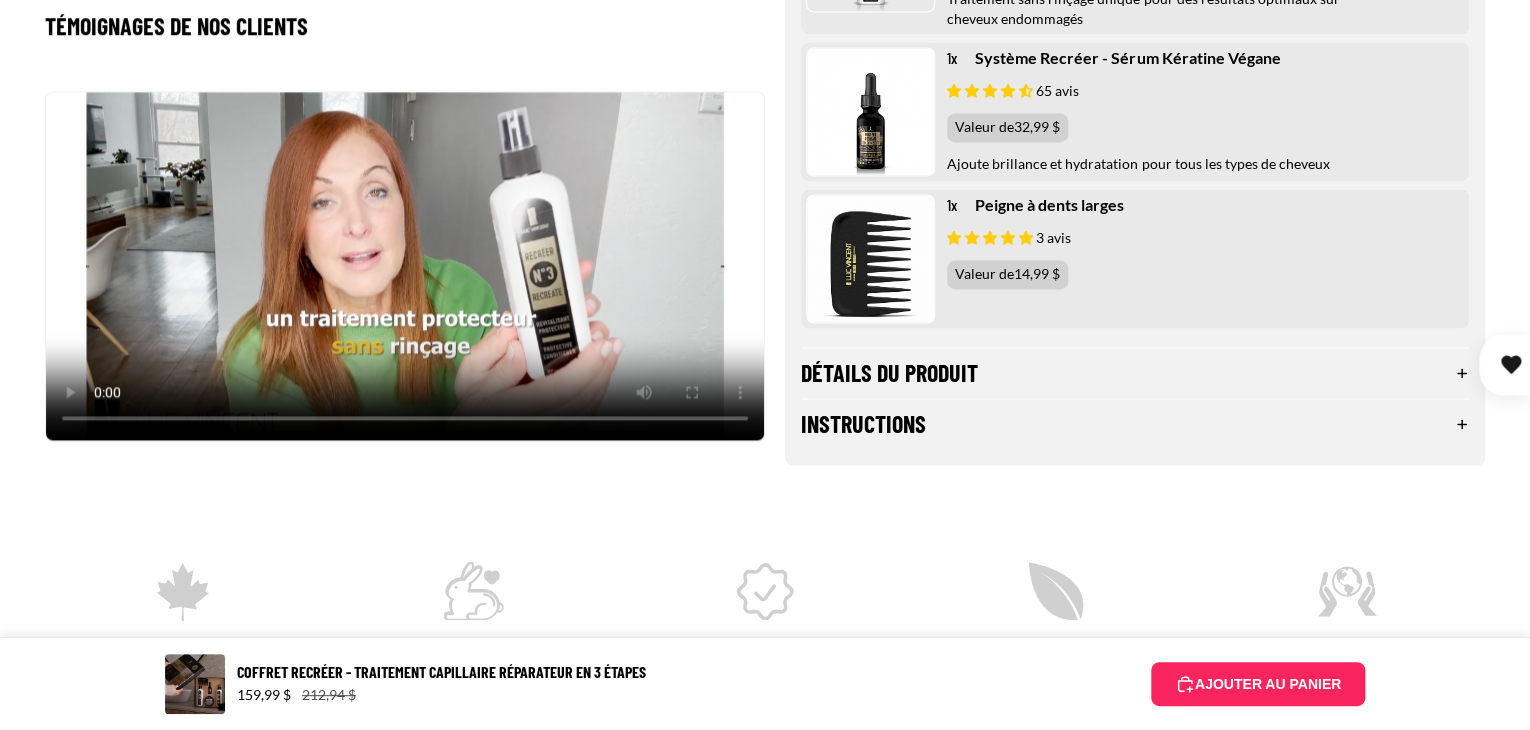 scroll, scrollTop: 1528, scrollLeft: 0, axis: vertical 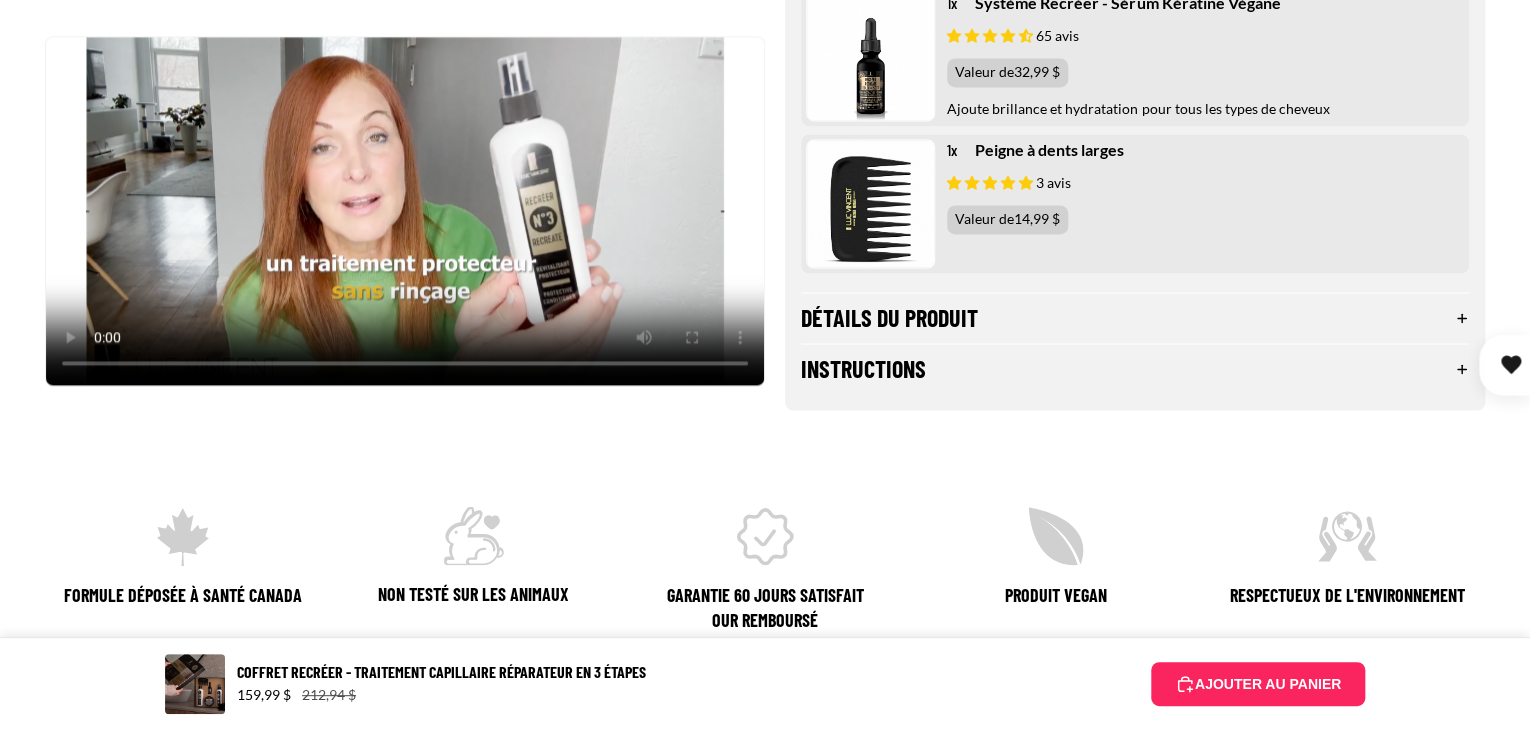 click on "Détails du produit" at bounding box center (1135, 318) 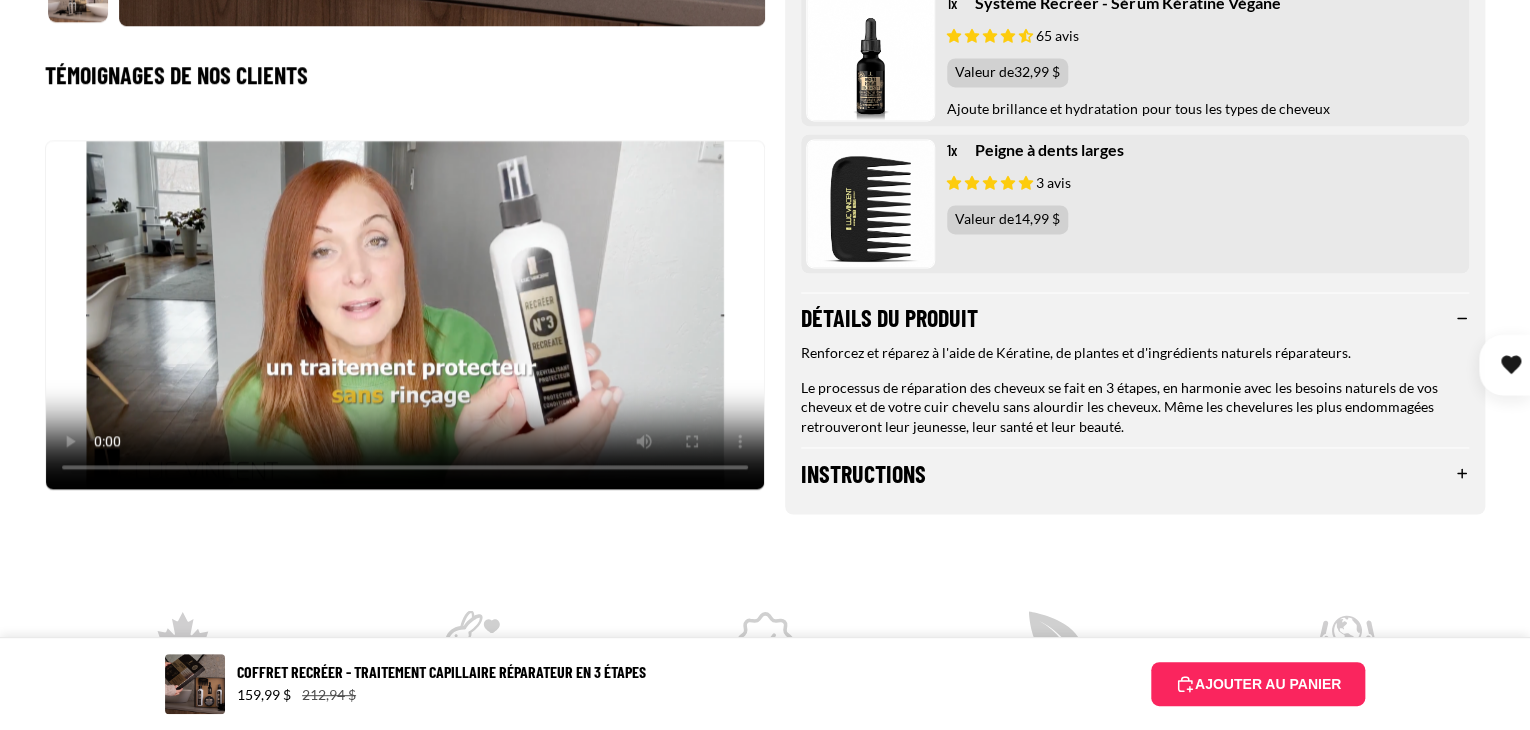 click on "Instructions" at bounding box center (1135, 473) 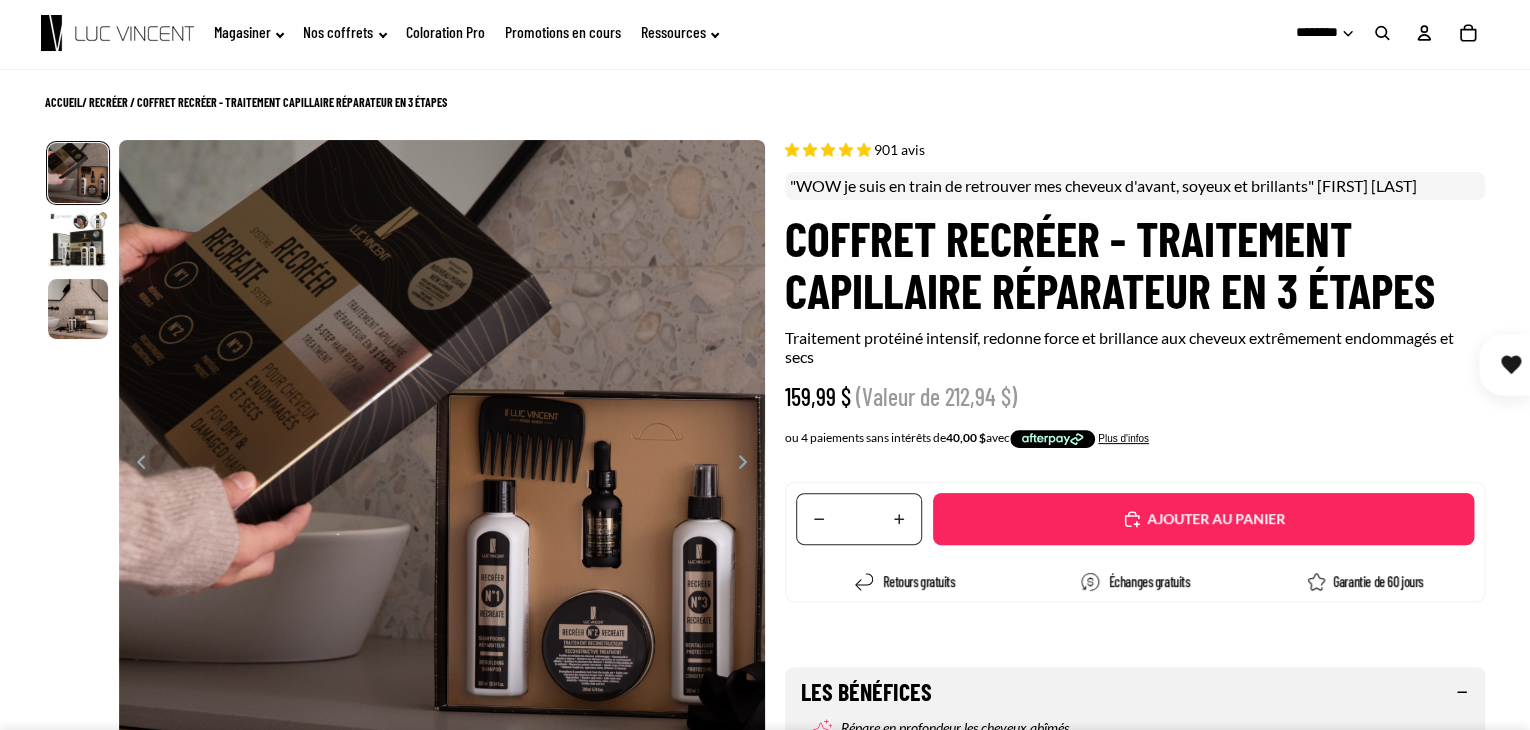 scroll, scrollTop: 0, scrollLeft: 0, axis: both 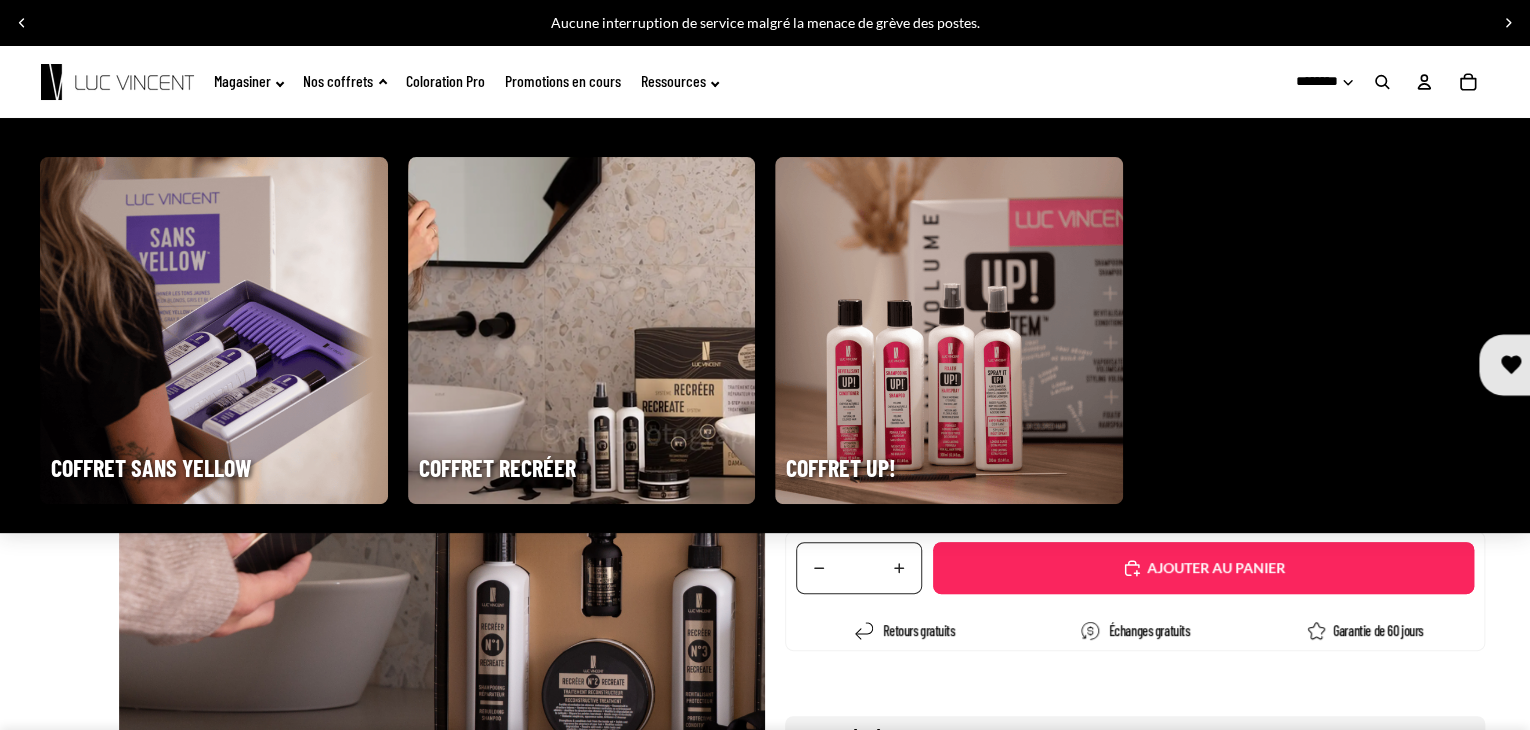 click at bounding box center (949, 331) 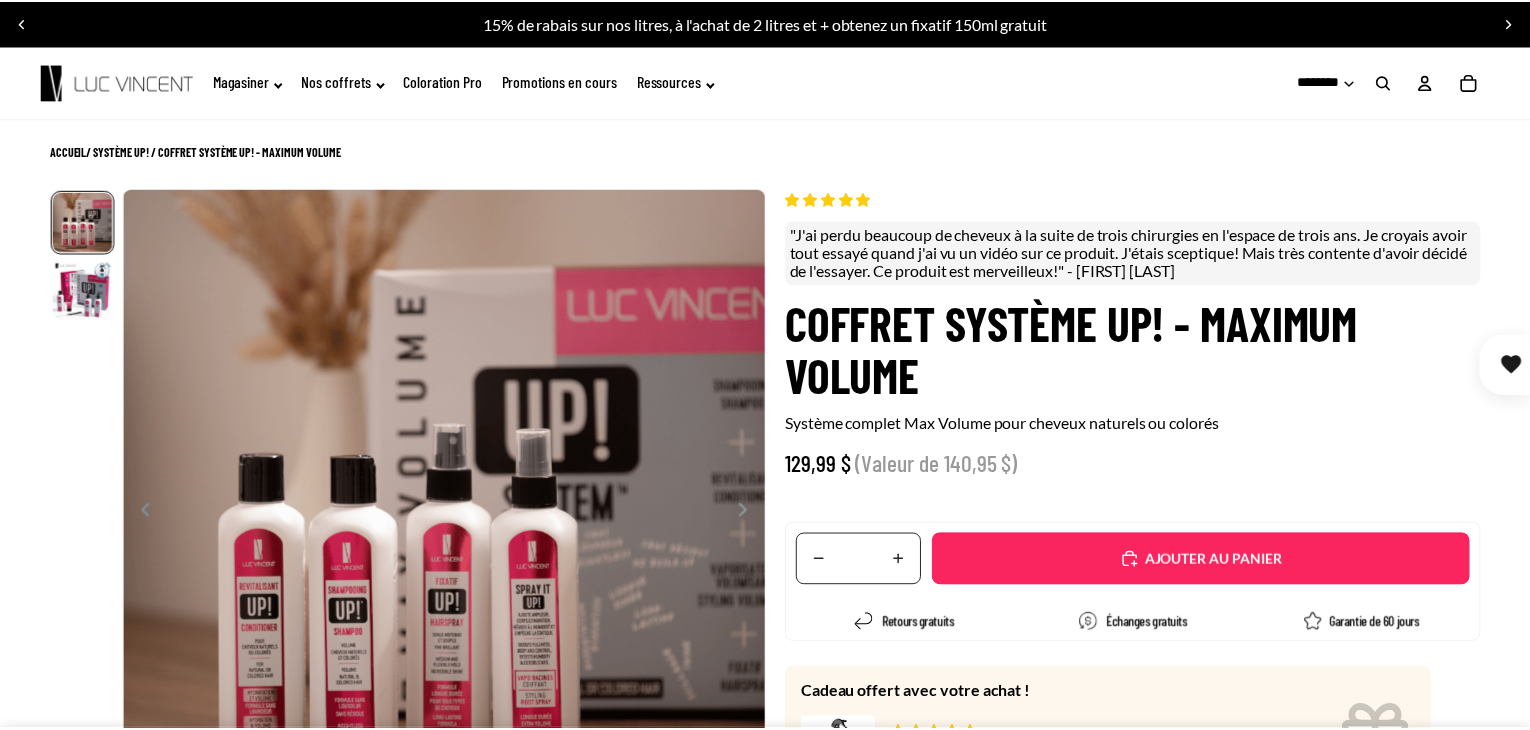 scroll, scrollTop: 0, scrollLeft: 0, axis: both 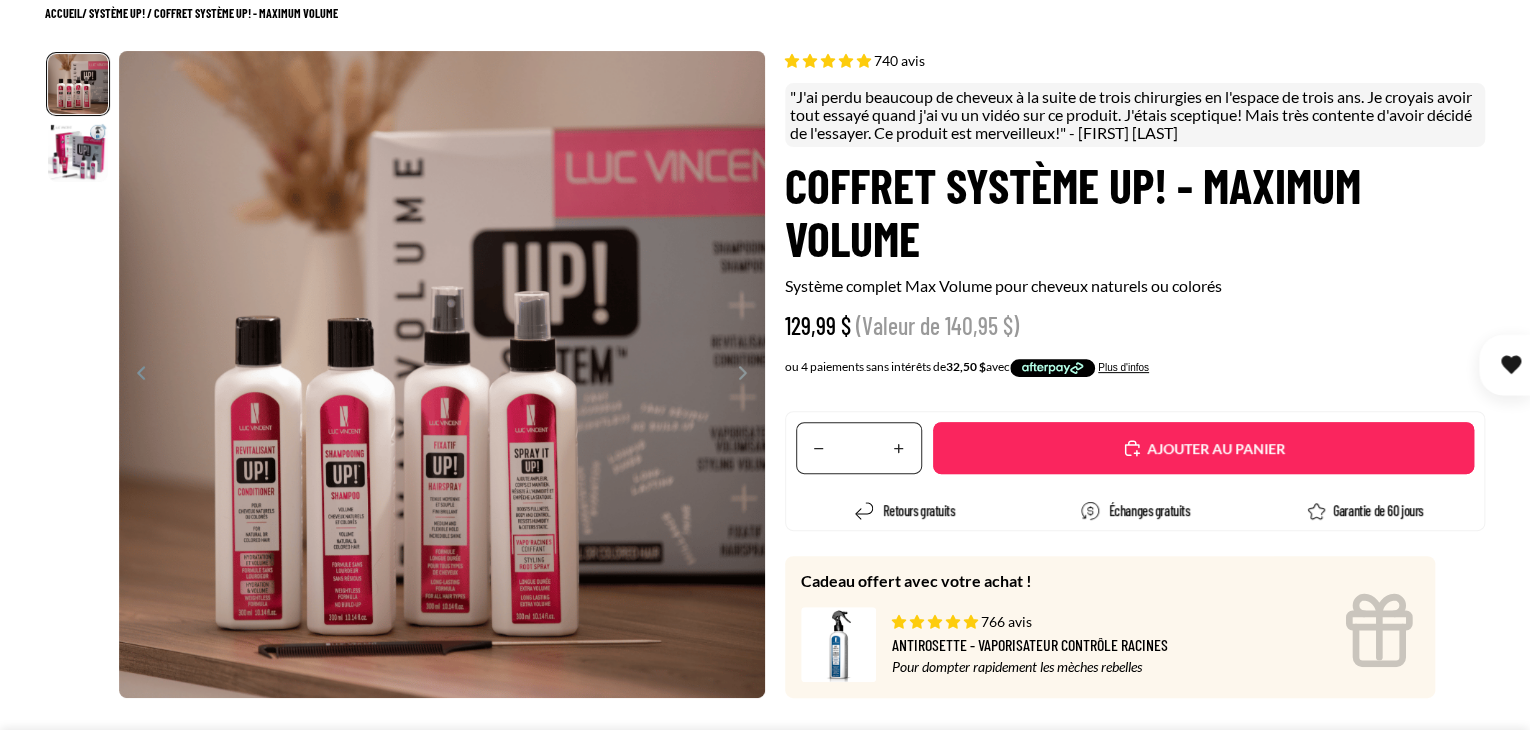select on "**********" 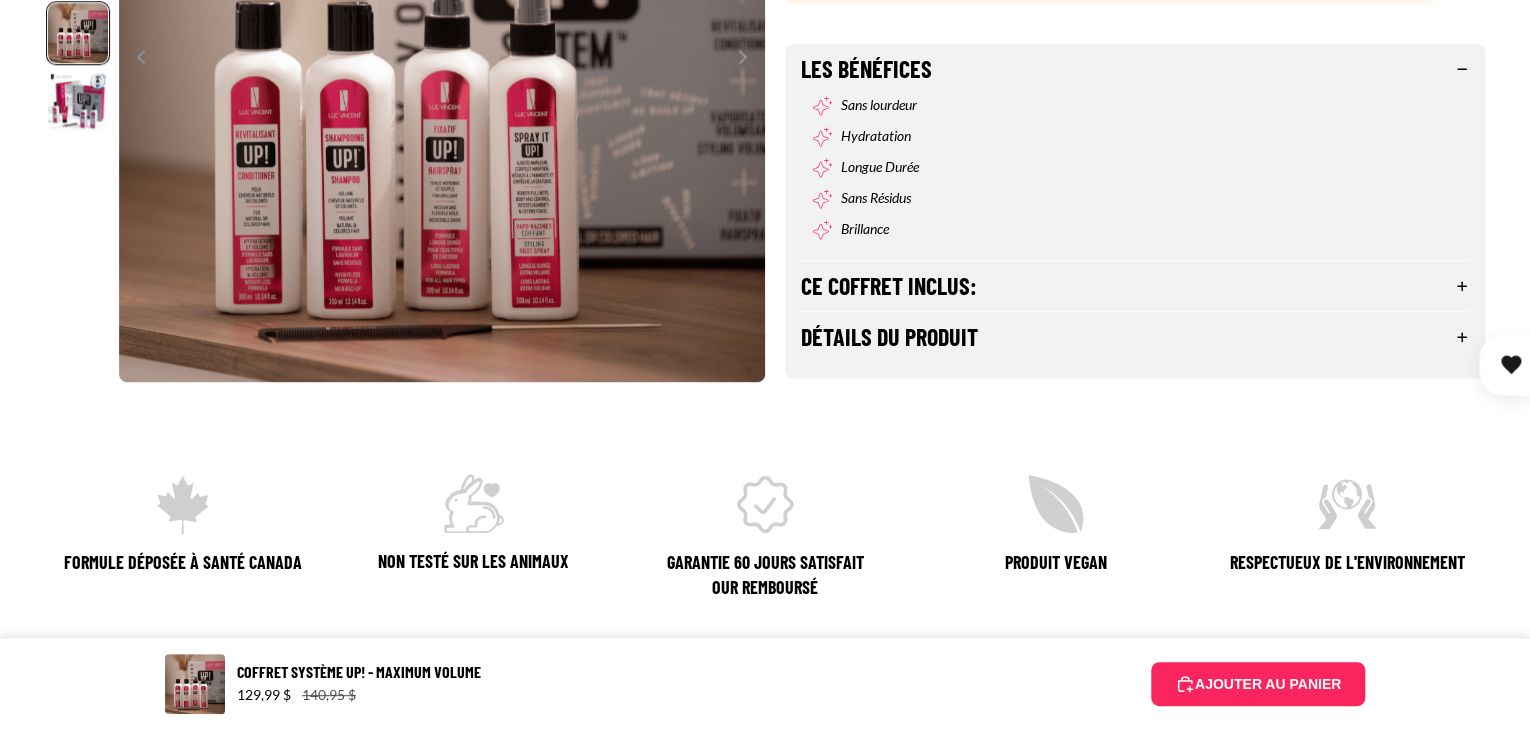 scroll, scrollTop: 845, scrollLeft: 0, axis: vertical 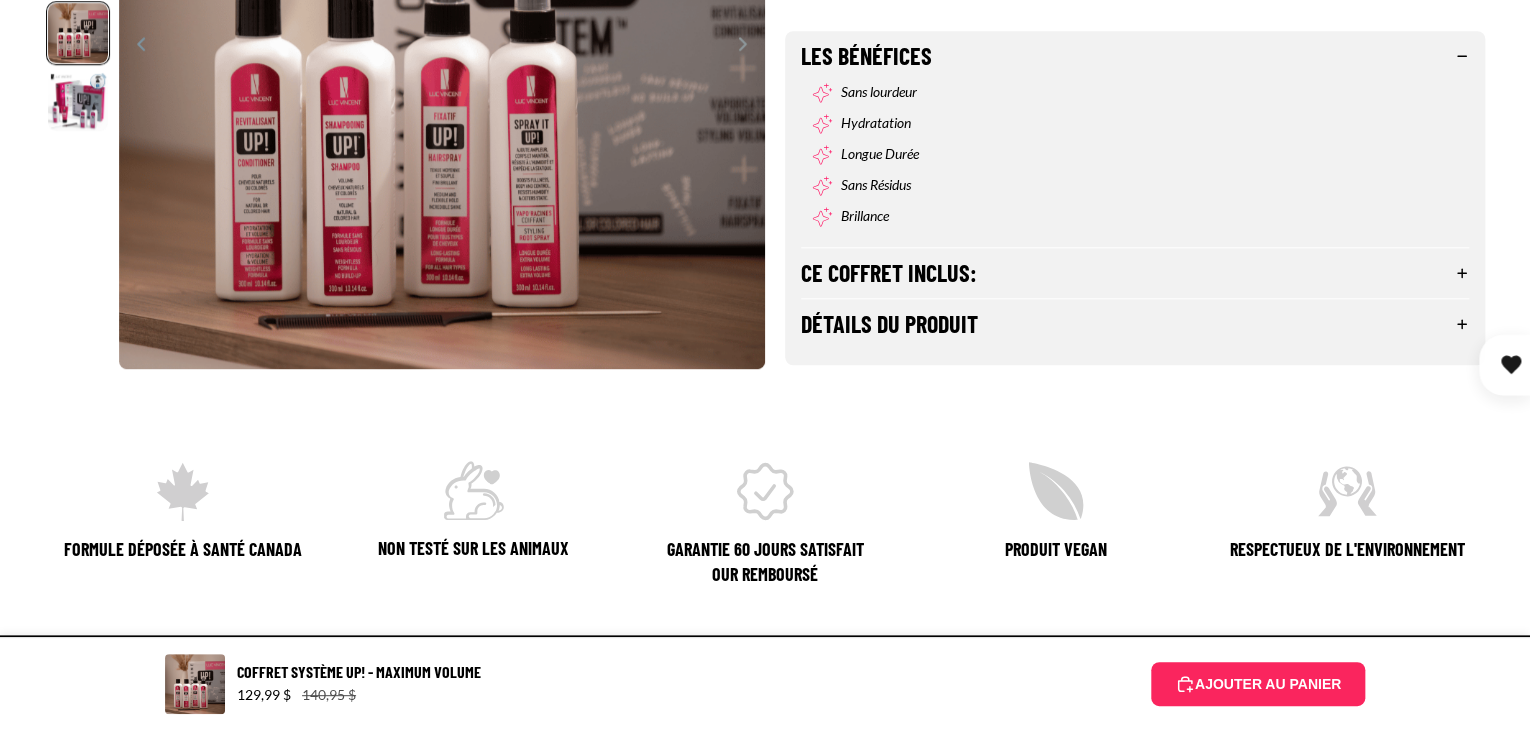 drag, startPoint x: 1533, startPoint y: 46, endPoint x: 1538, endPoint y: 105, distance: 59.211487 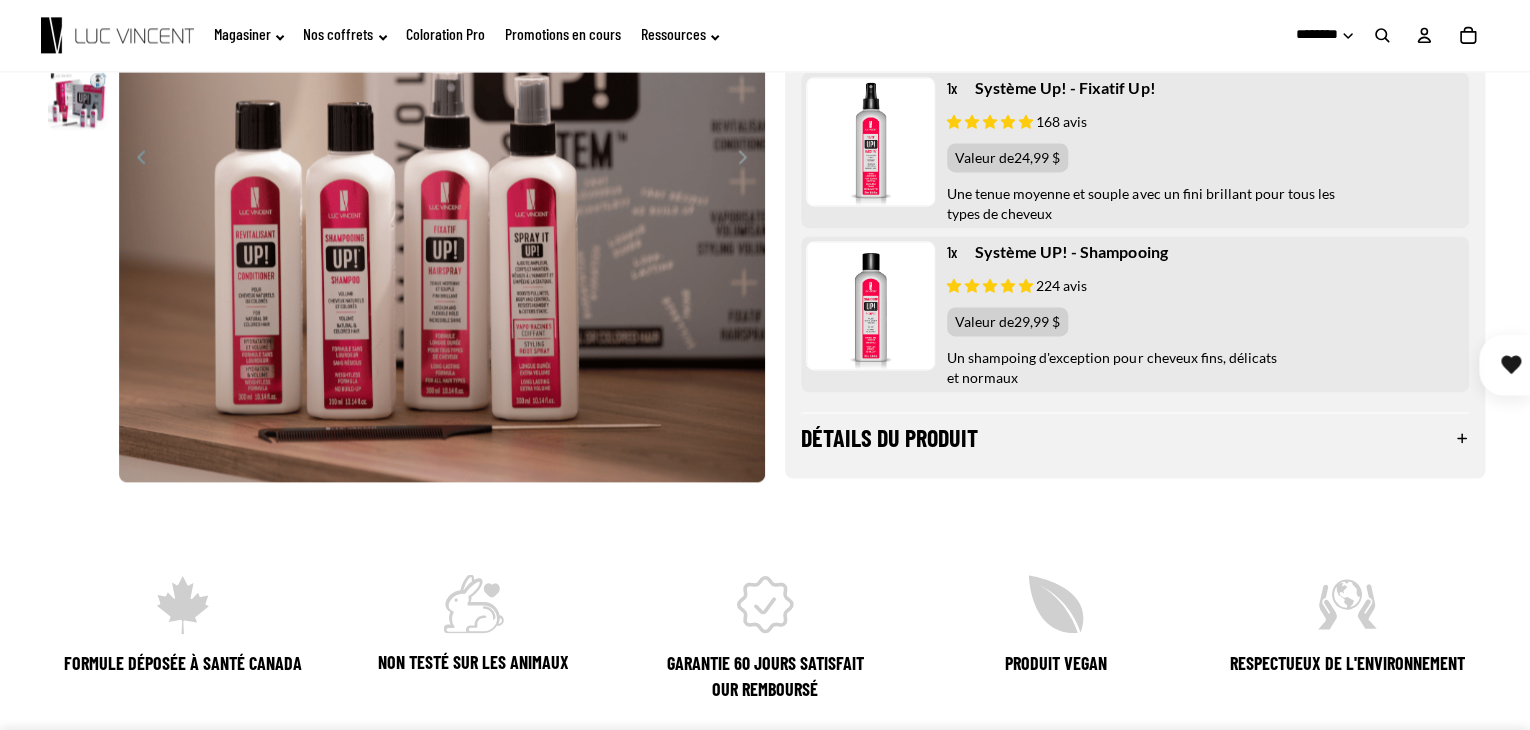 scroll, scrollTop: 0, scrollLeft: 0, axis: both 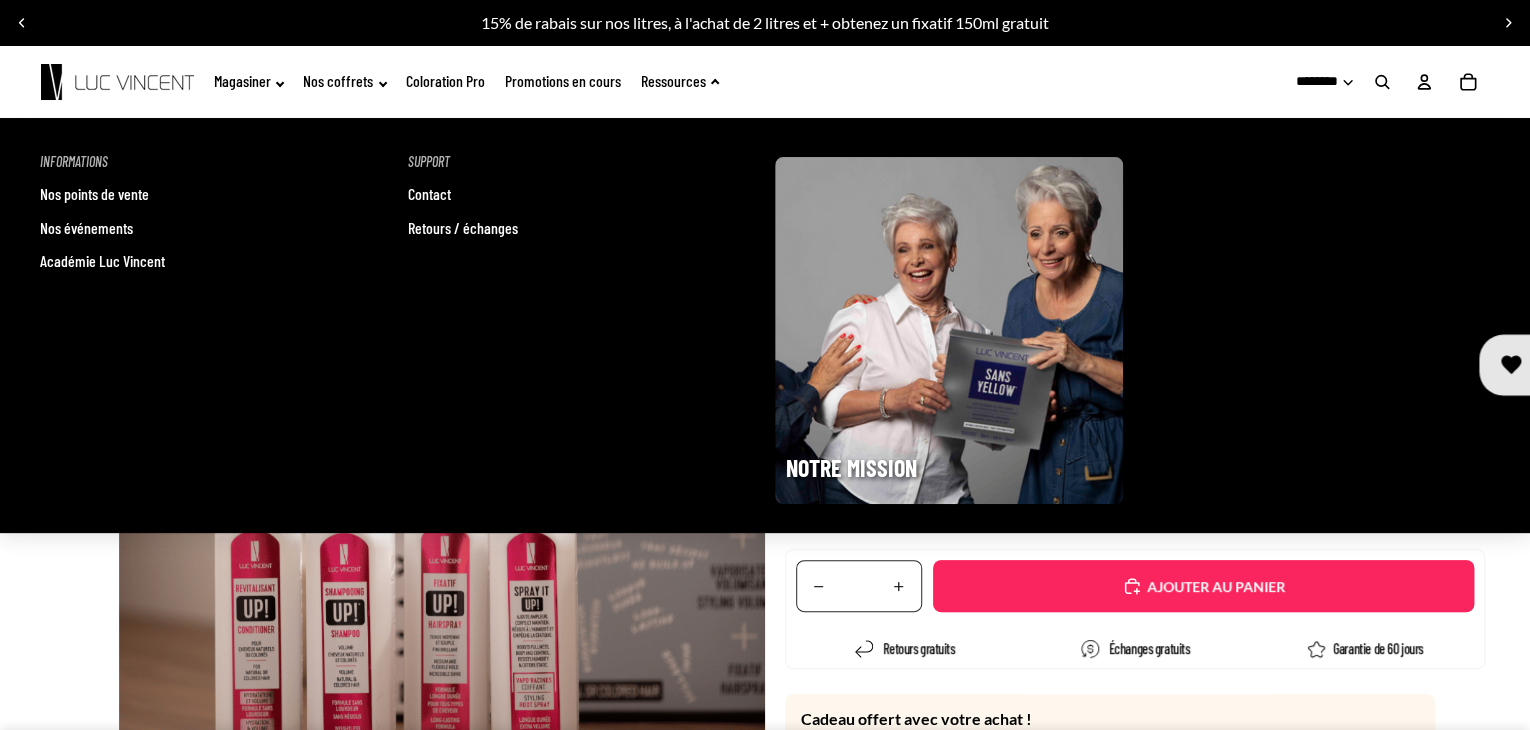 click on "Ressources" 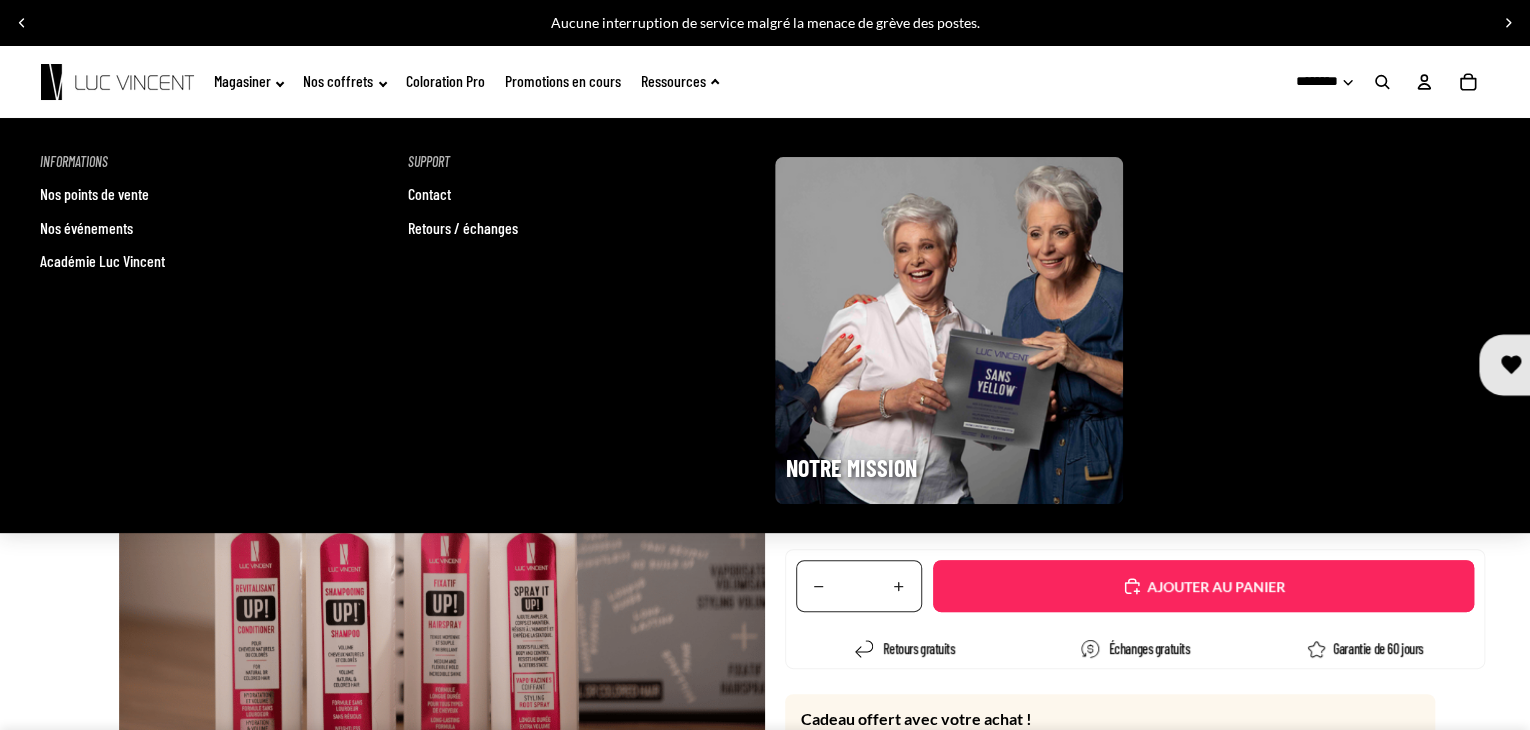 click on "Retours / échanges" at bounding box center [463, 228] 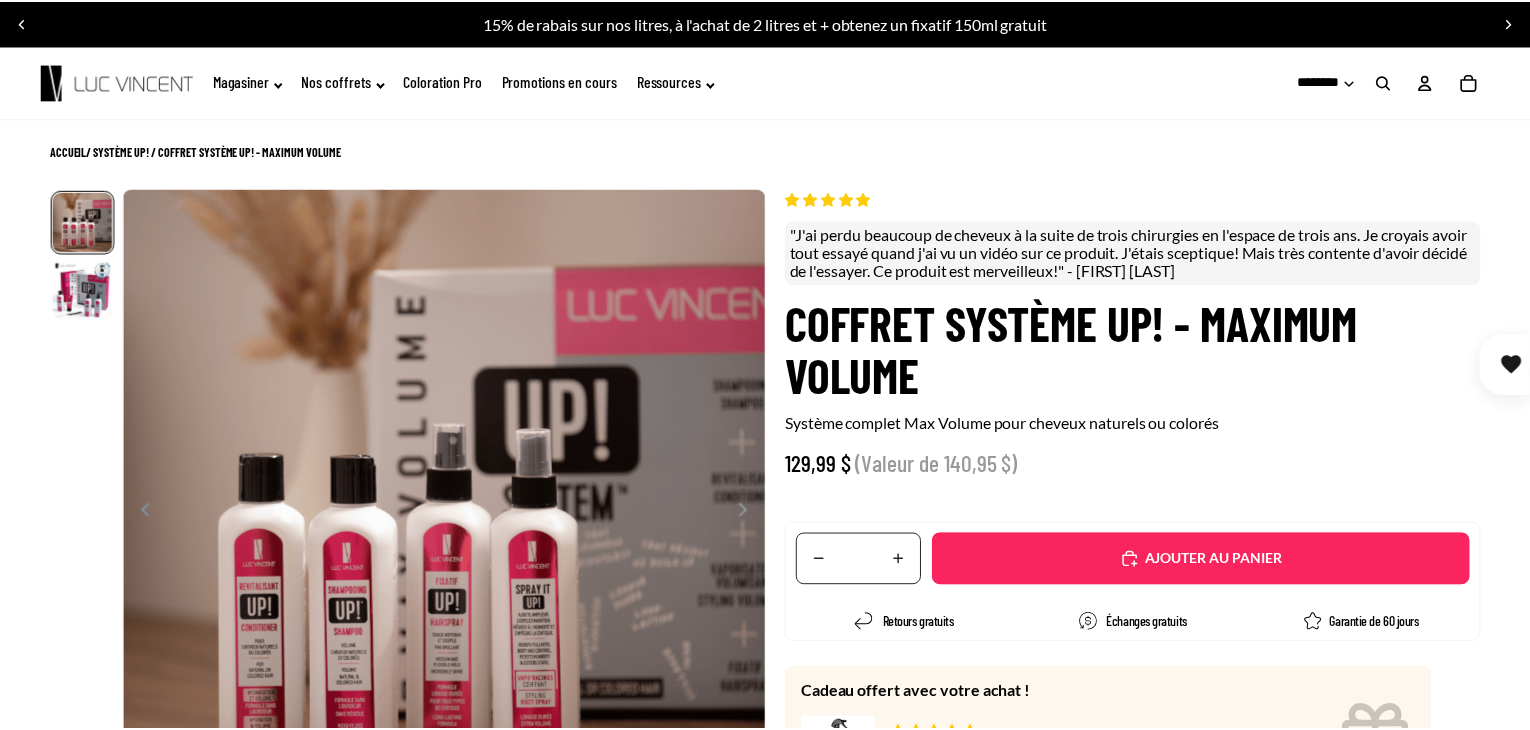 scroll, scrollTop: 0, scrollLeft: 0, axis: both 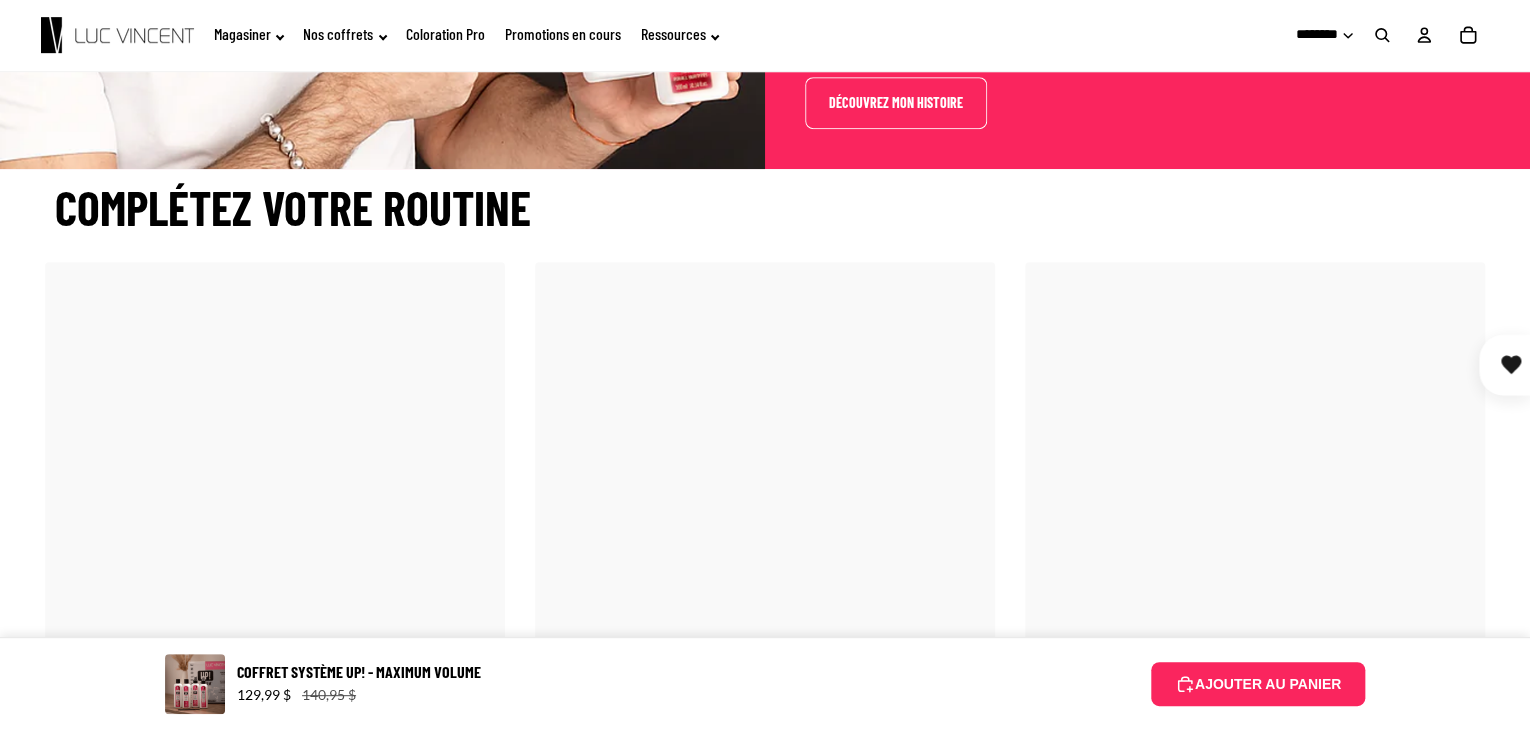 select on "**********" 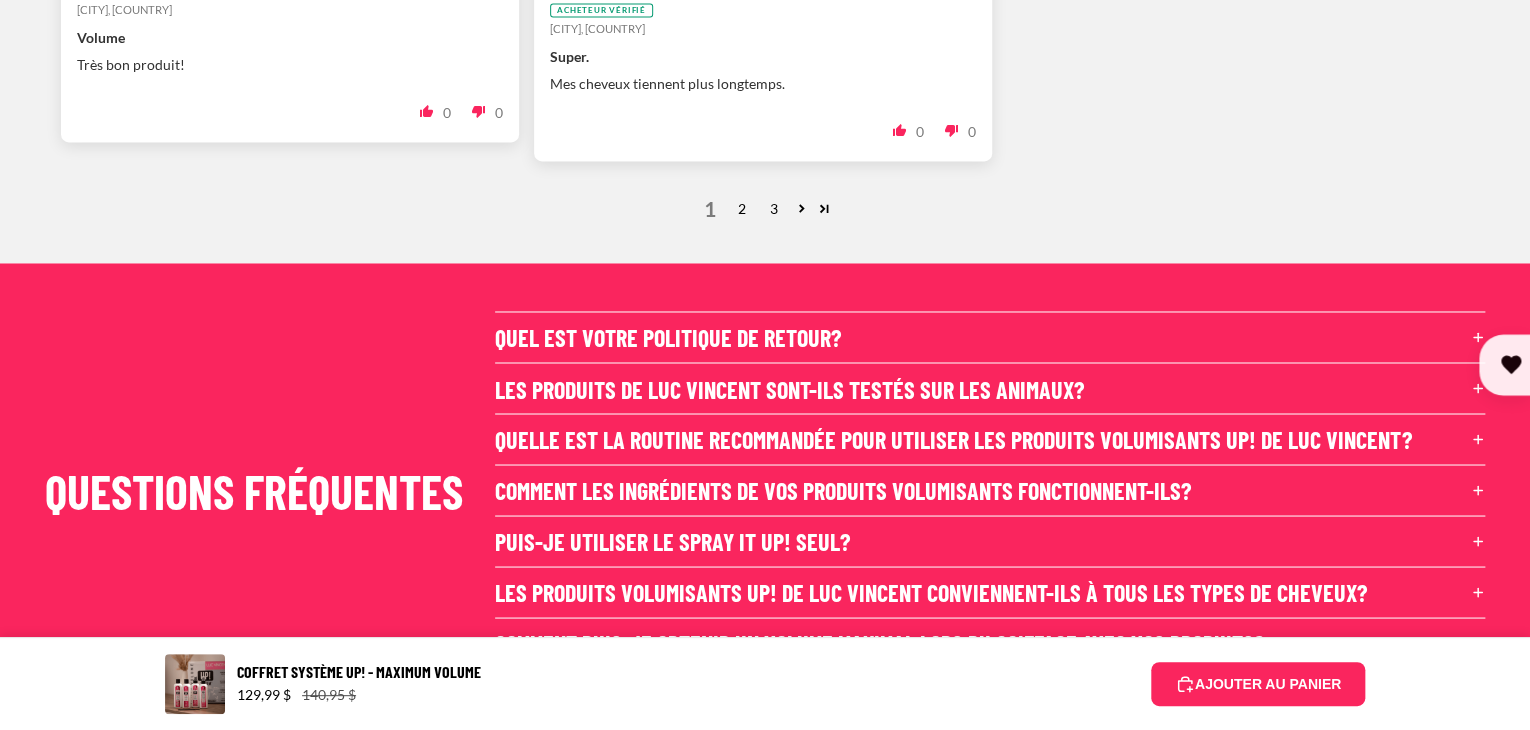 scroll, scrollTop: 9280, scrollLeft: 0, axis: vertical 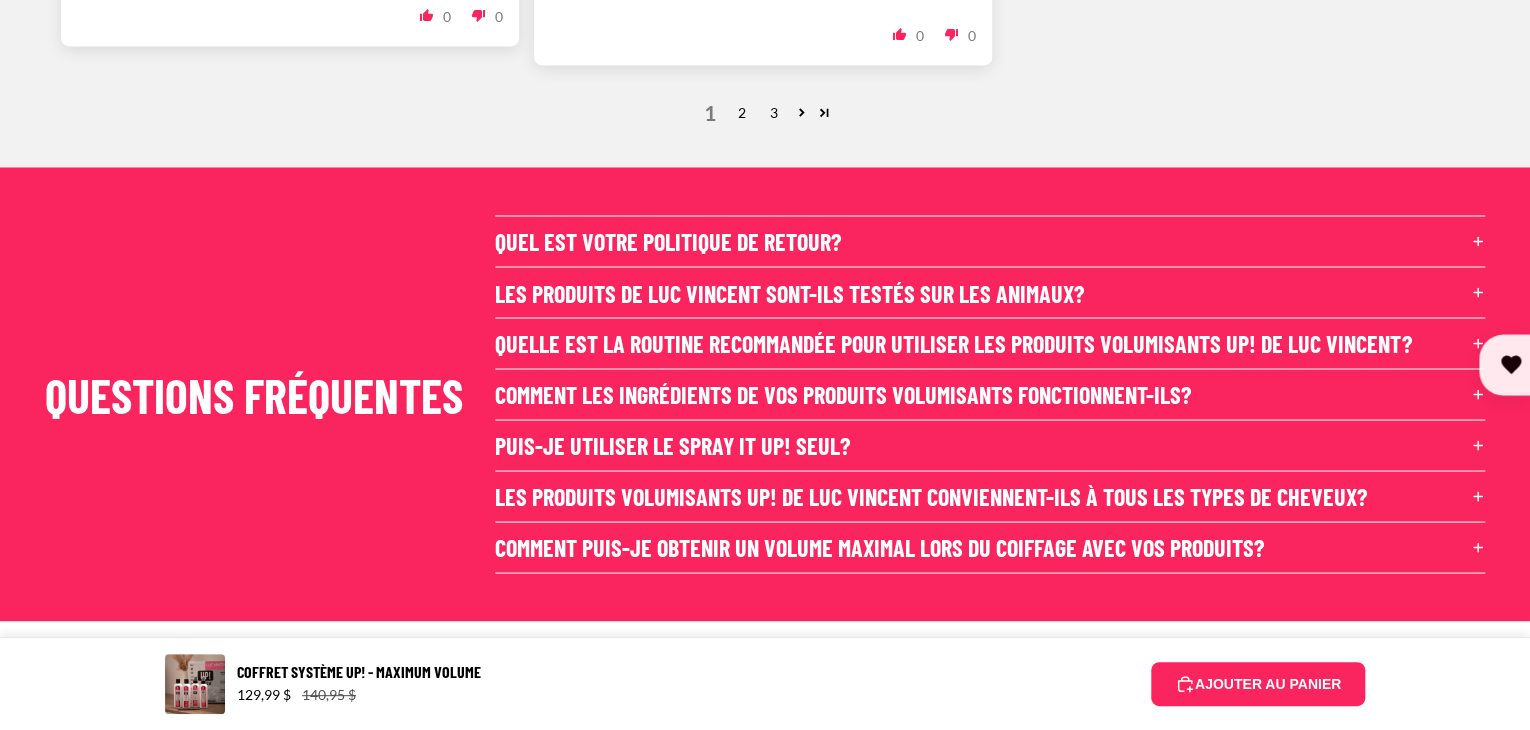 drag, startPoint x: 1534, startPoint y: 57, endPoint x: 1532, endPoint y: 675, distance: 618.00323 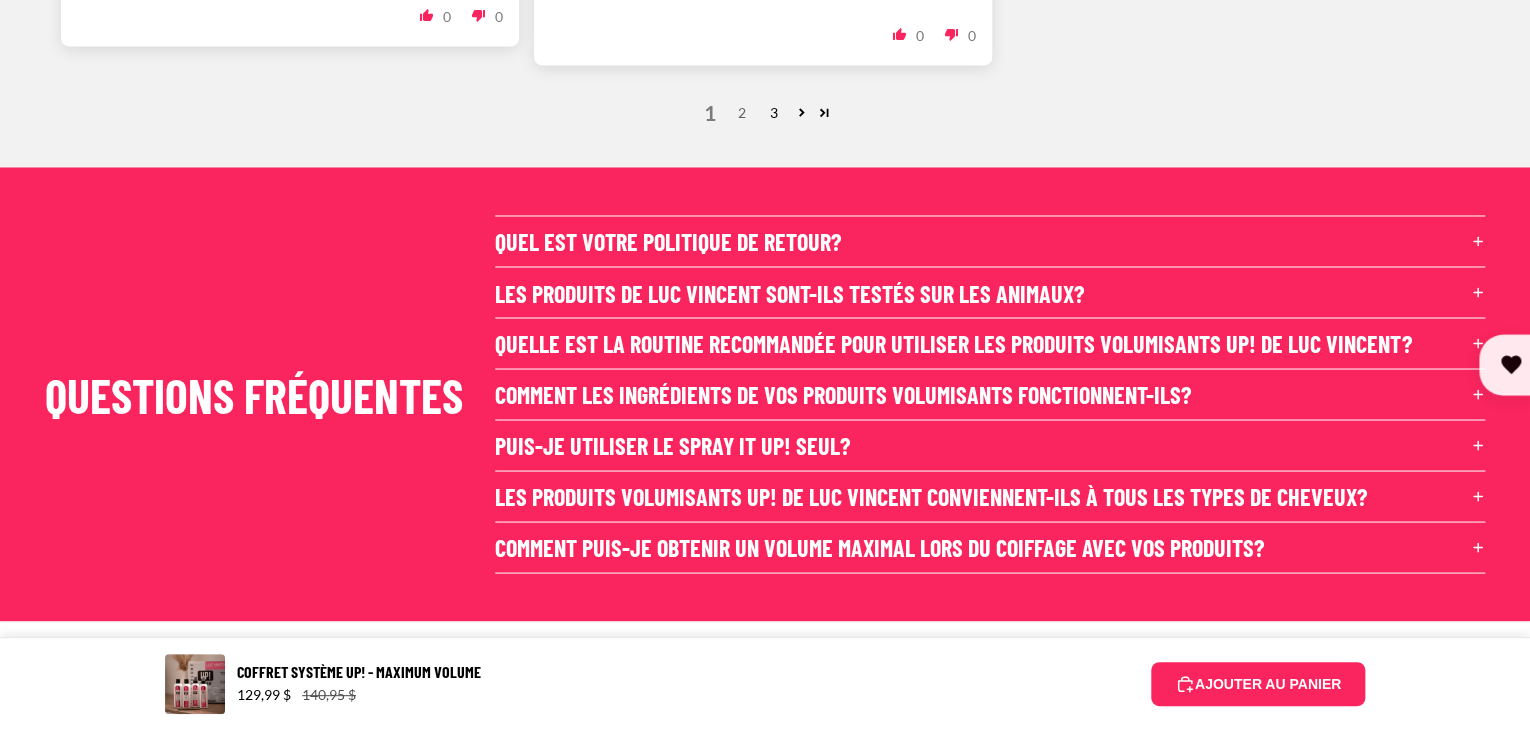 click on "2" at bounding box center (742, 113) 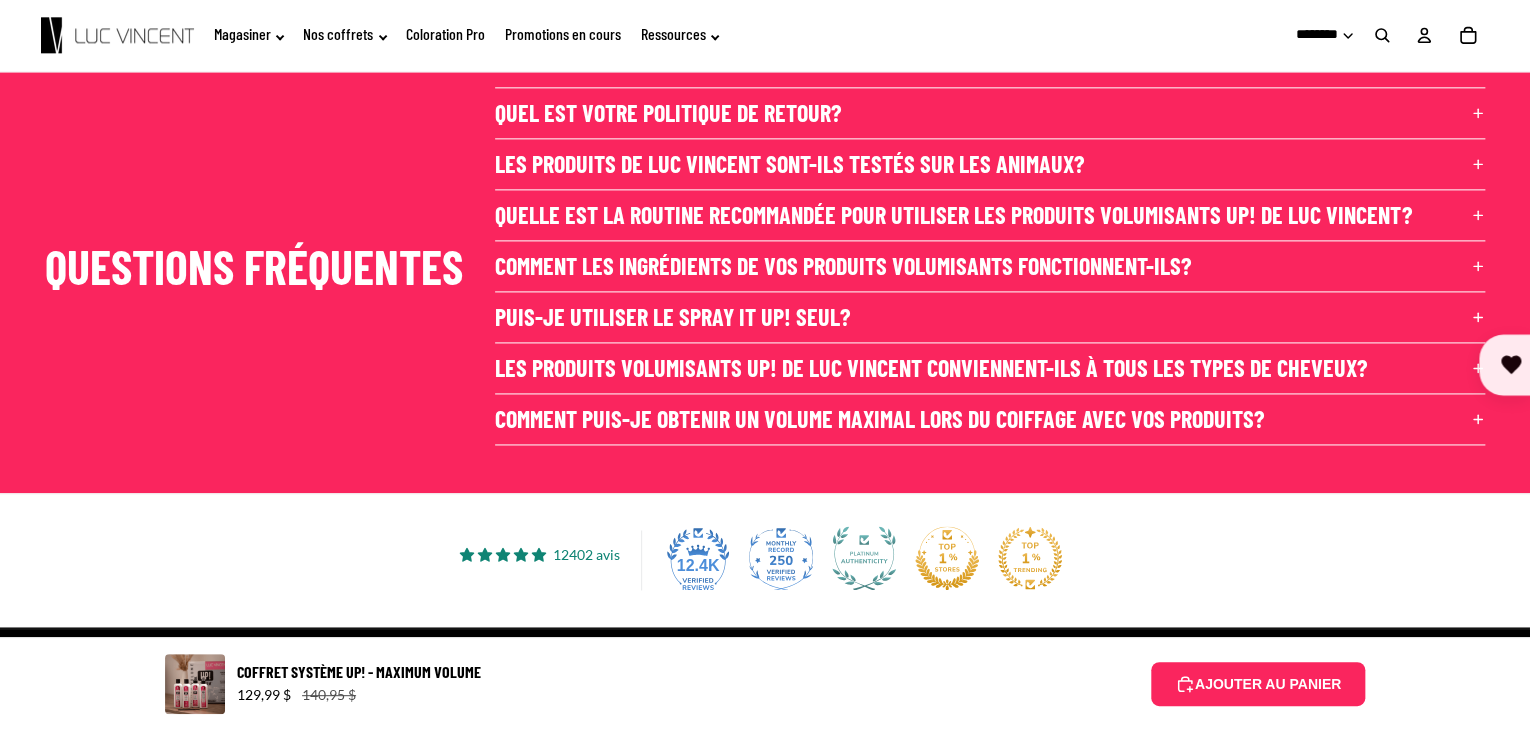 scroll, scrollTop: 8862, scrollLeft: 0, axis: vertical 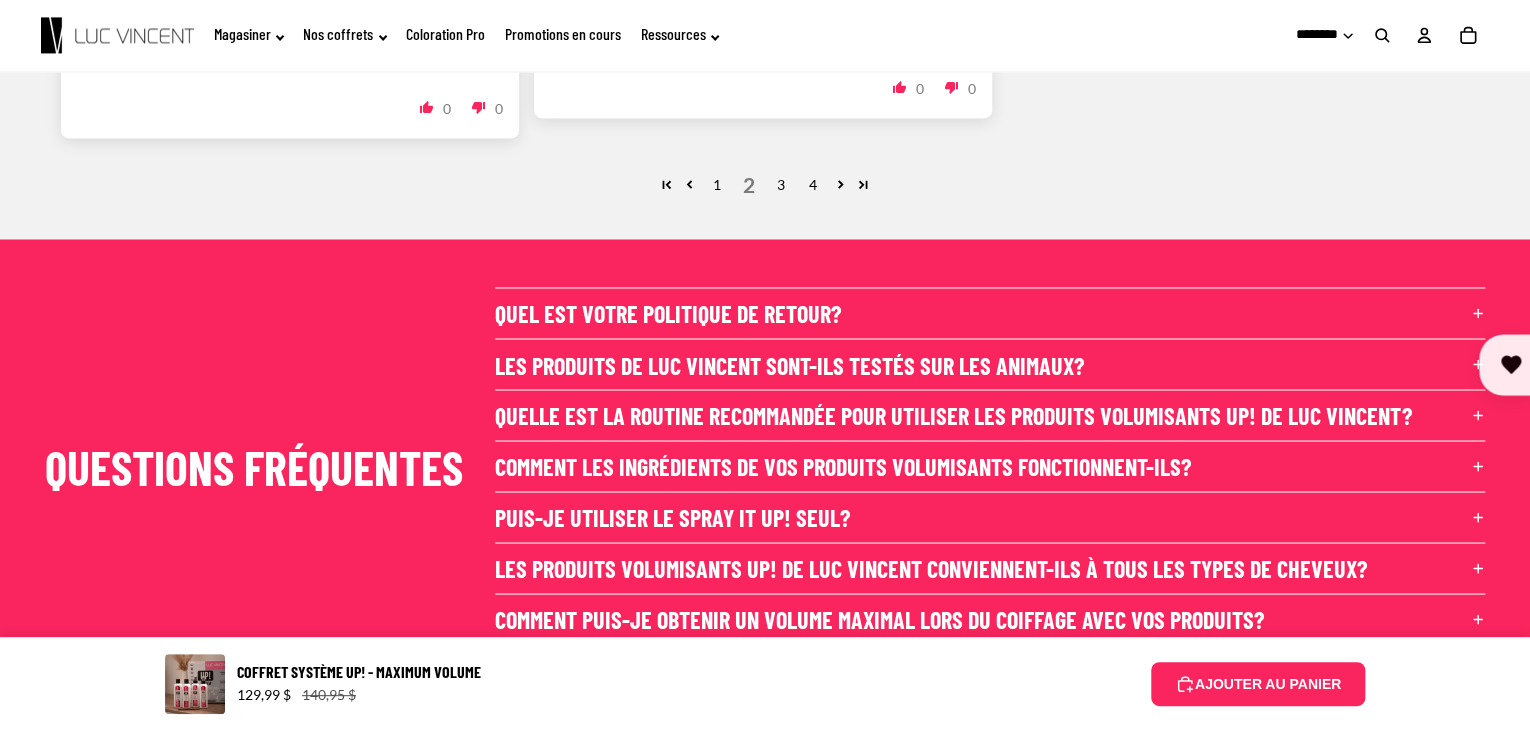 click on "3" at bounding box center (781, 185) 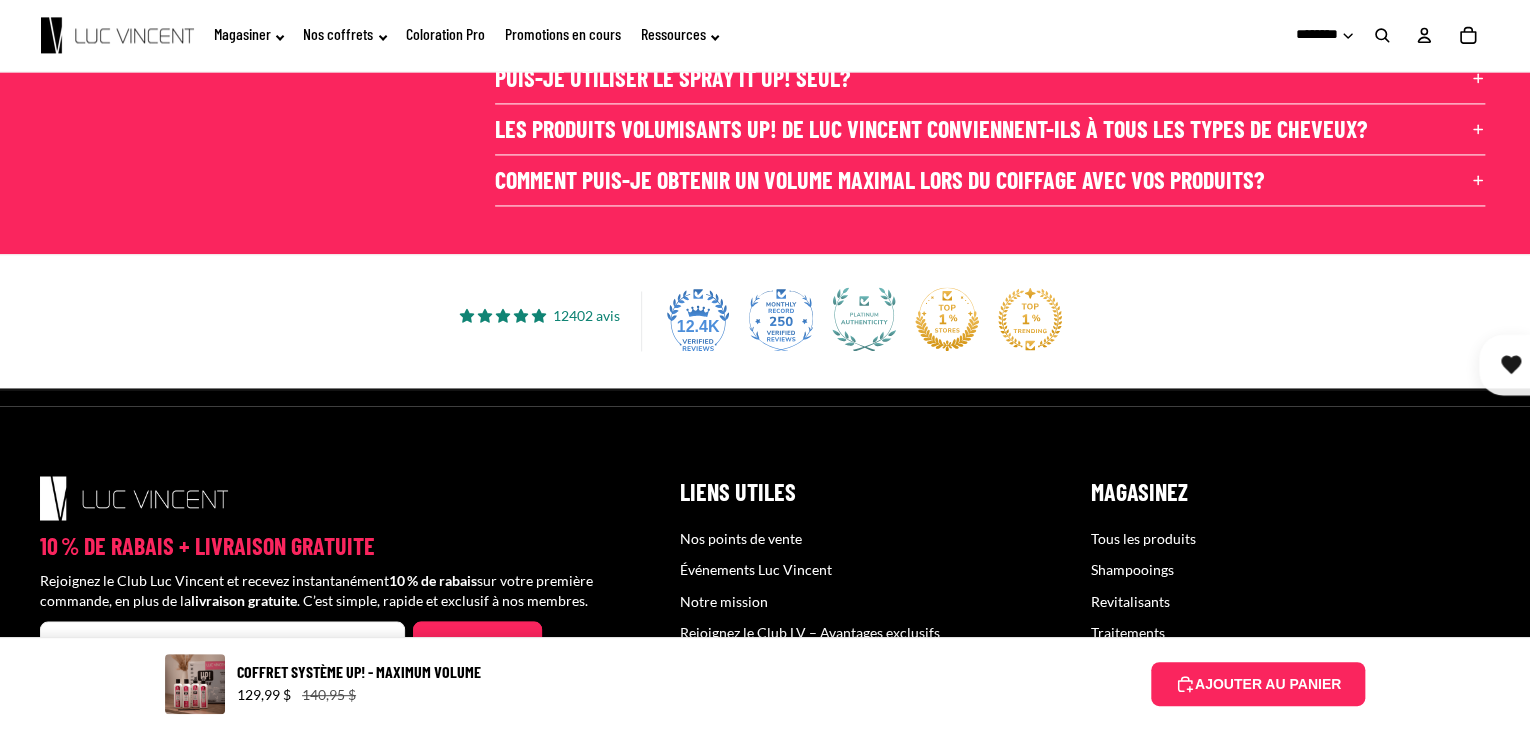 scroll, scrollTop: 8918, scrollLeft: 0, axis: vertical 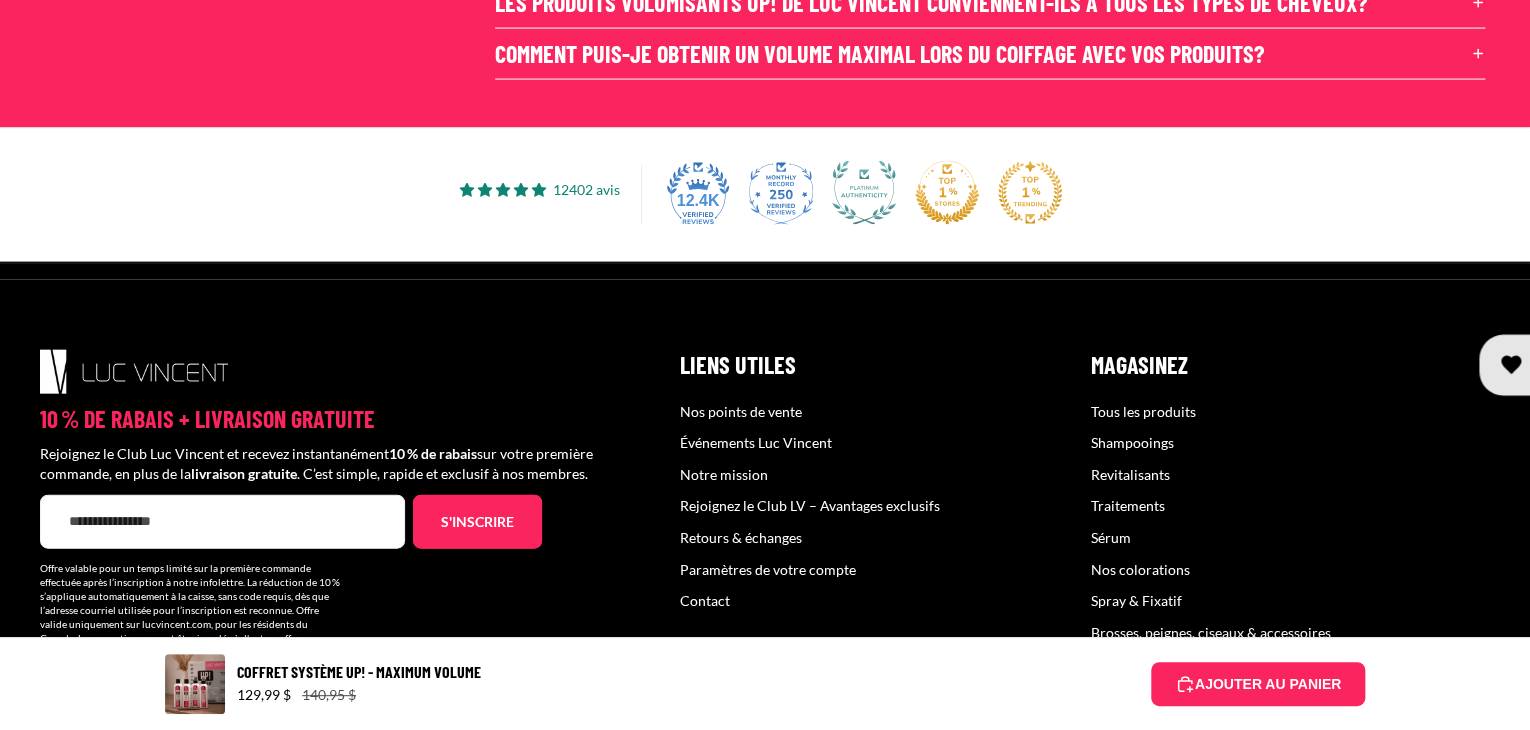 click on "Retours & échanges" at bounding box center [740, 537] 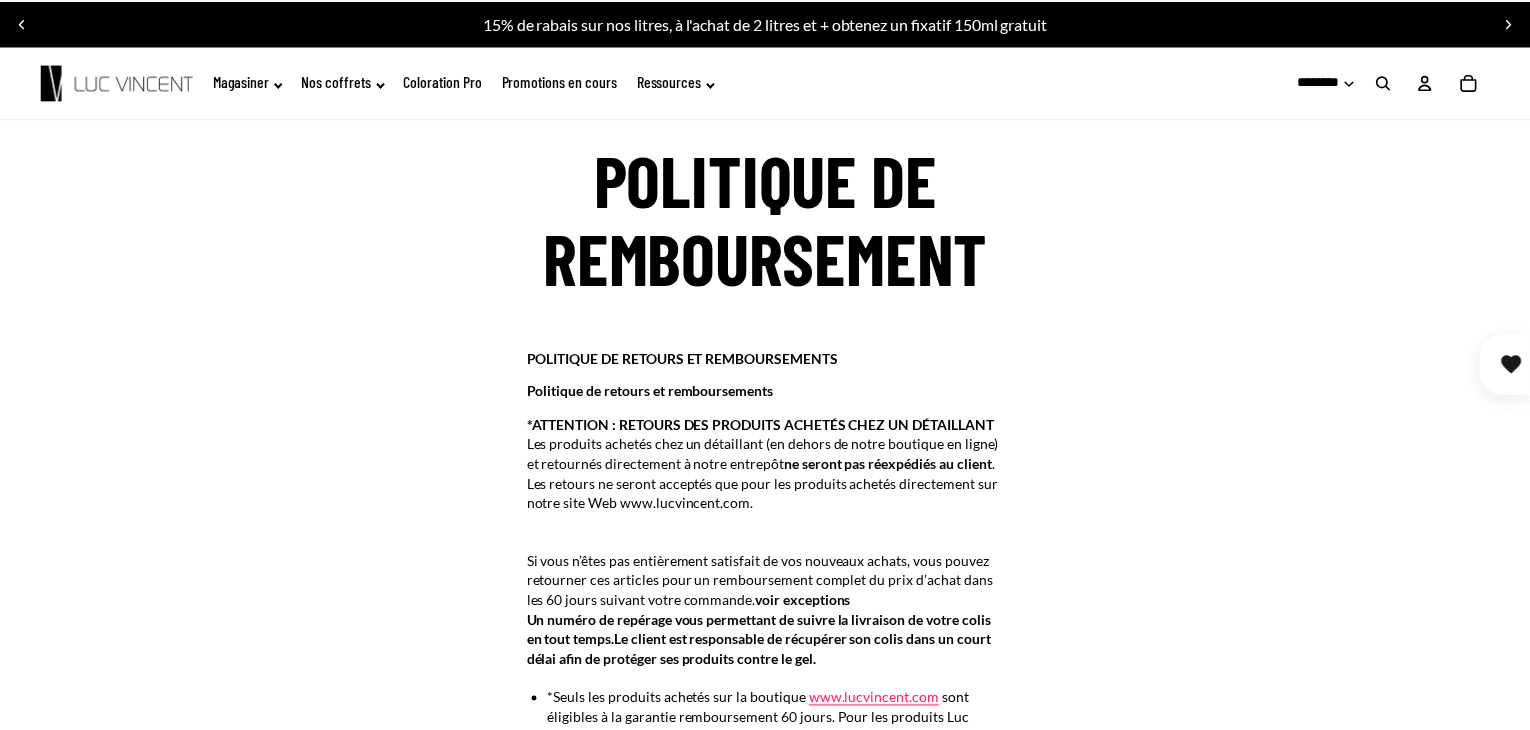 scroll, scrollTop: 0, scrollLeft: 0, axis: both 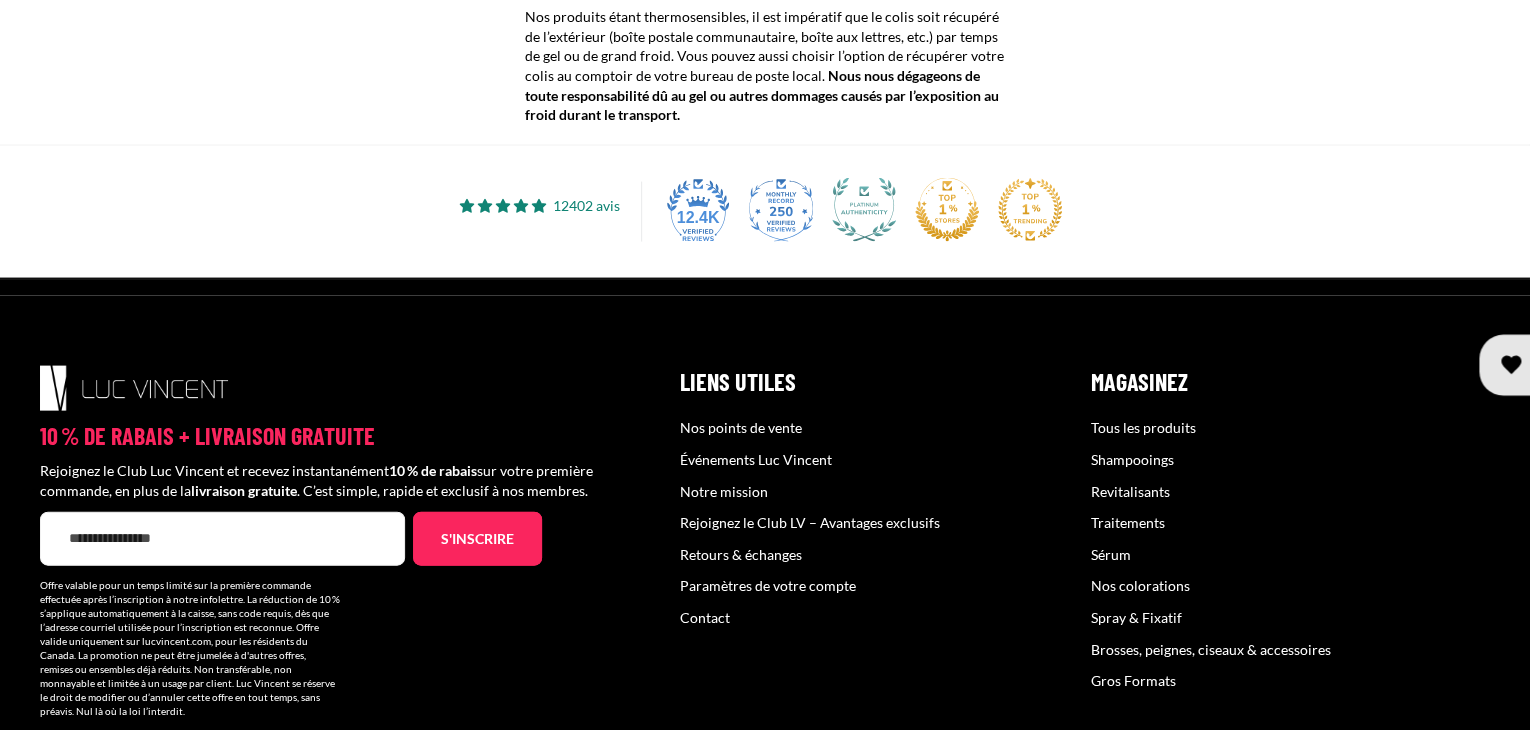 drag, startPoint x: 1536, startPoint y: 146, endPoint x: 1534, endPoint y: 633, distance: 487.00412 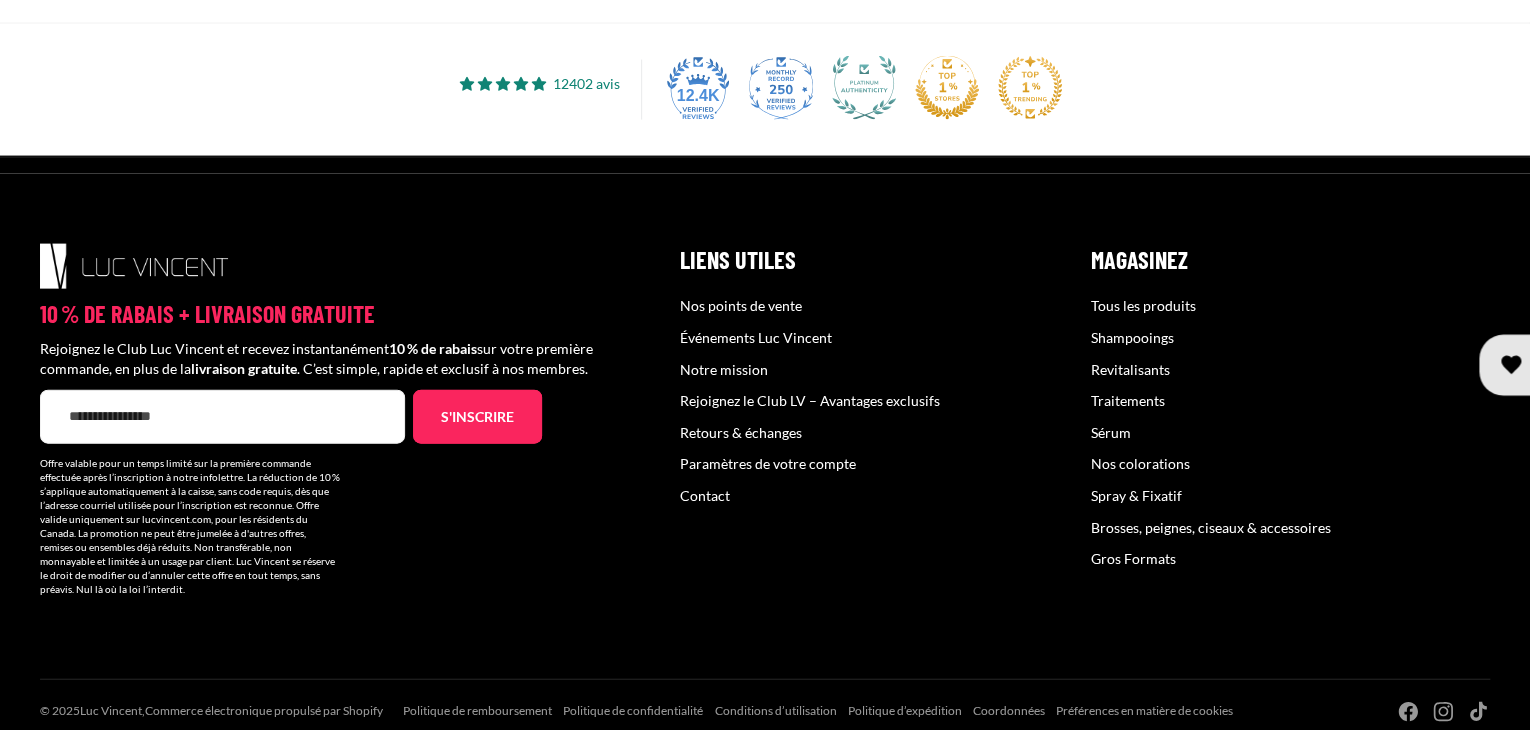 scroll, scrollTop: 2103, scrollLeft: 0, axis: vertical 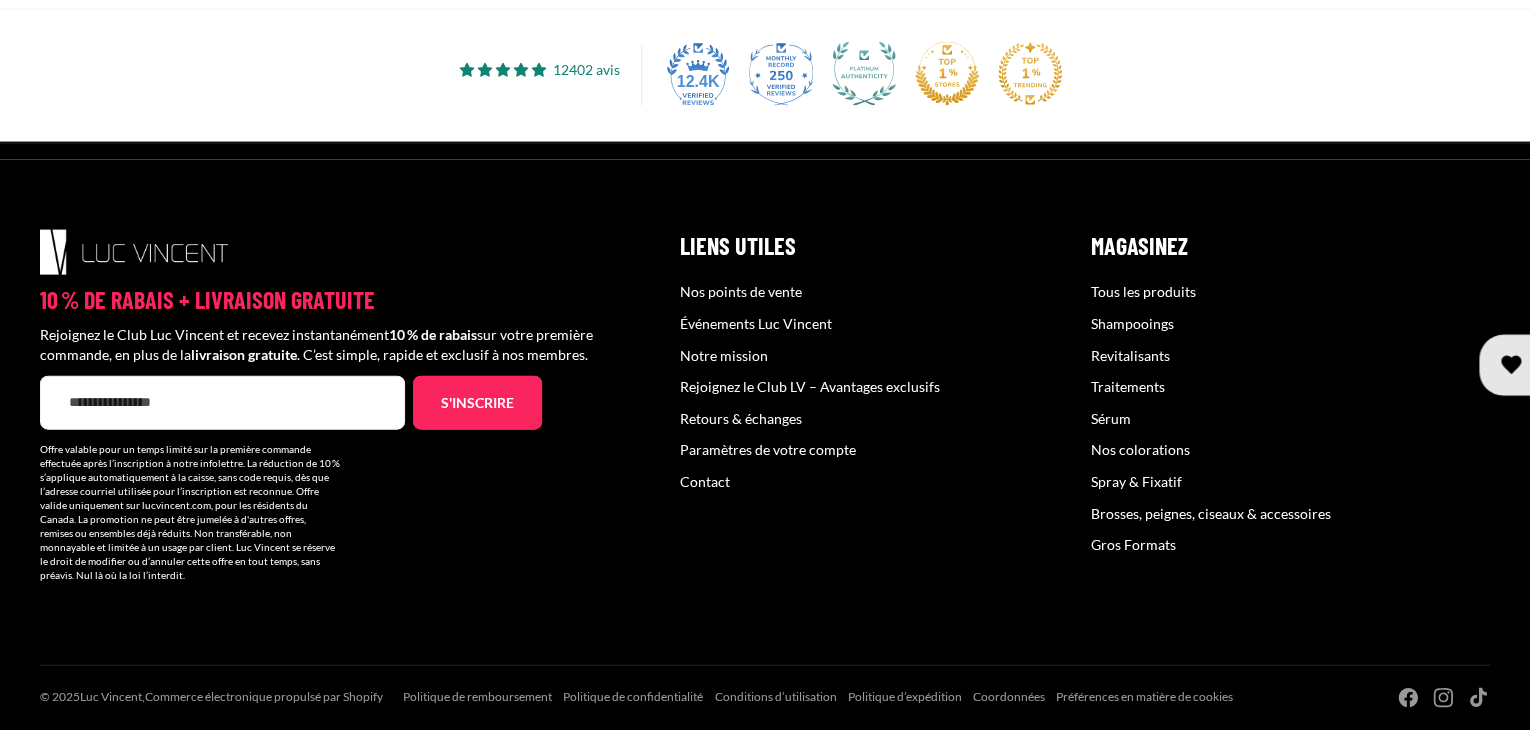 click on "Politique d’expédition" at bounding box center [905, 696] 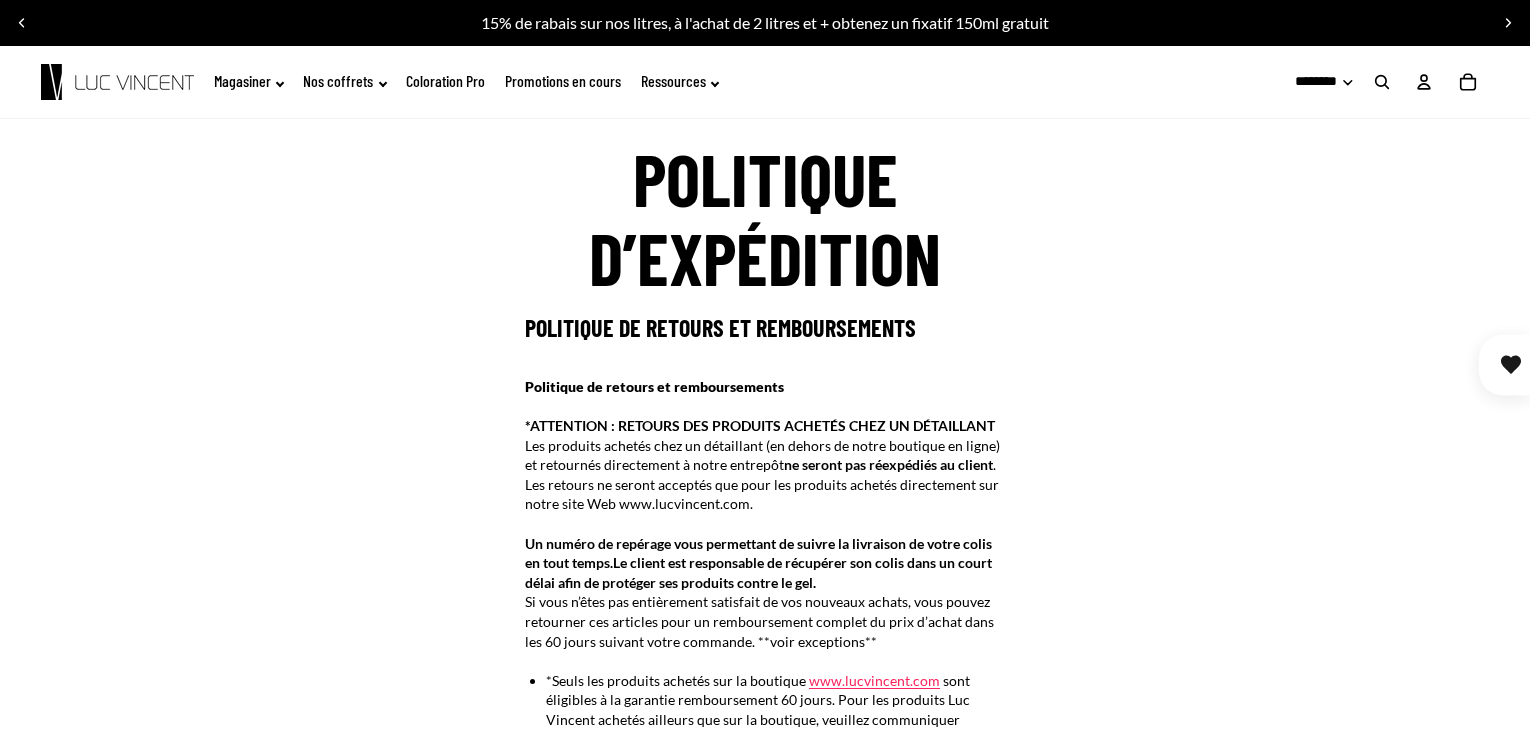 scroll, scrollTop: 0, scrollLeft: 0, axis: both 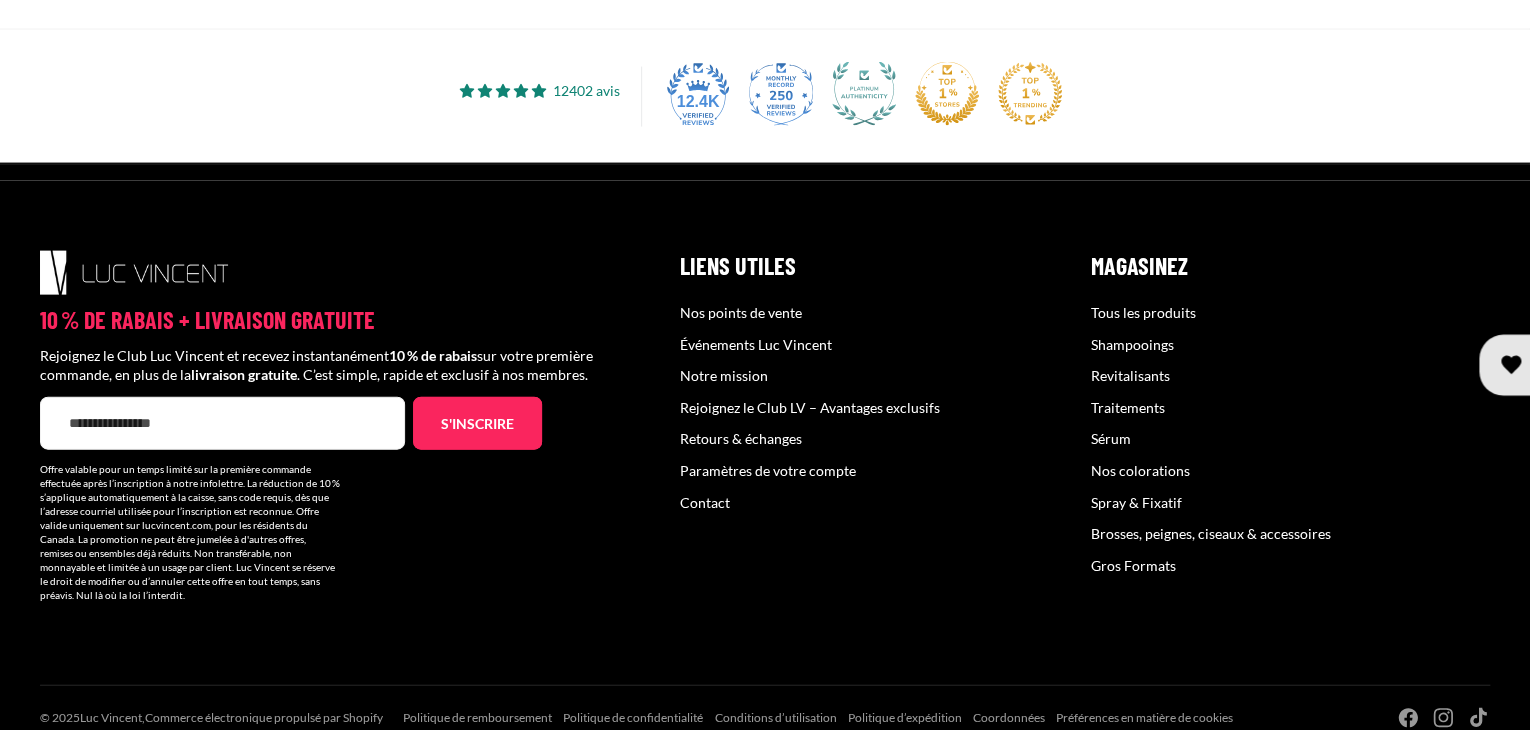click on "Politique d’expédition" at bounding box center [905, 717] 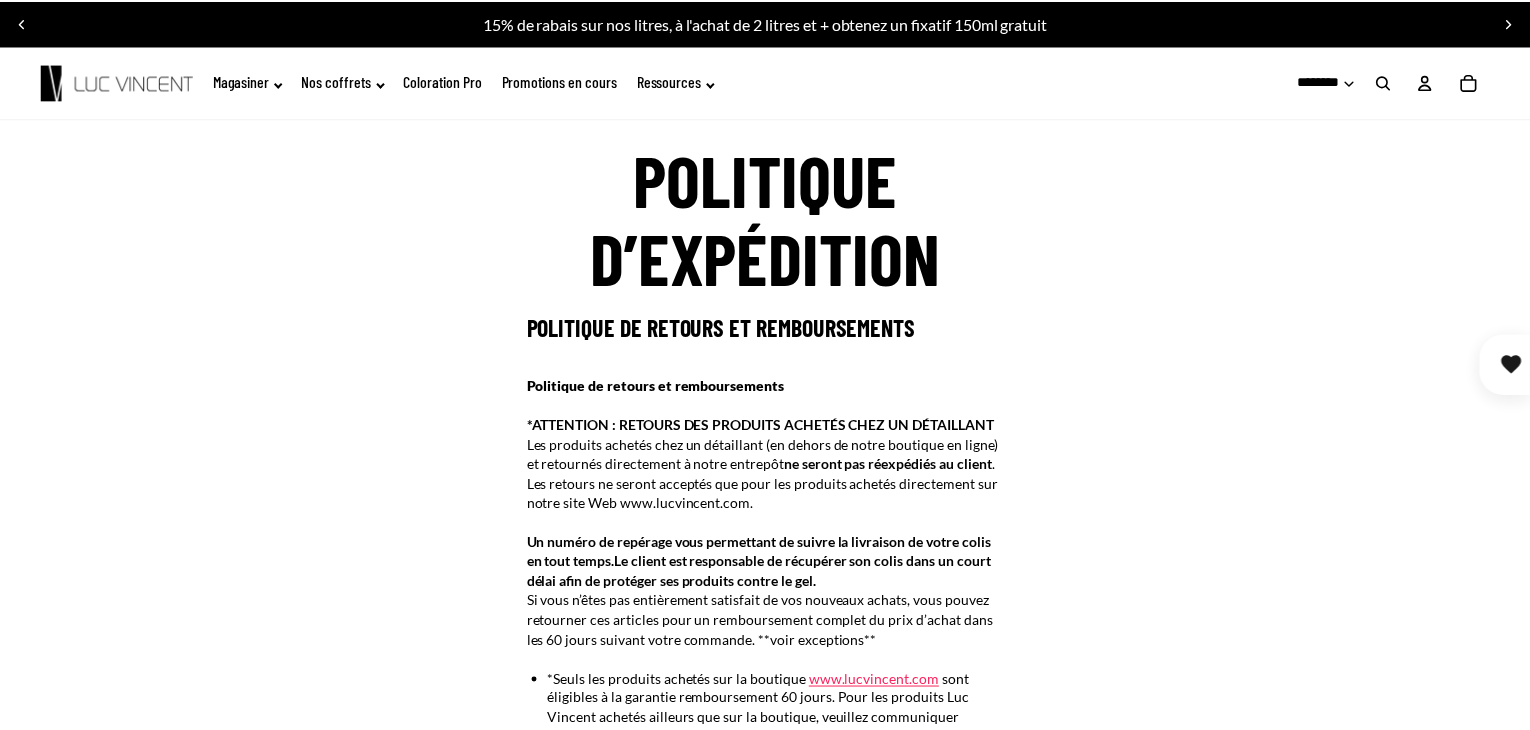 scroll, scrollTop: 0, scrollLeft: 0, axis: both 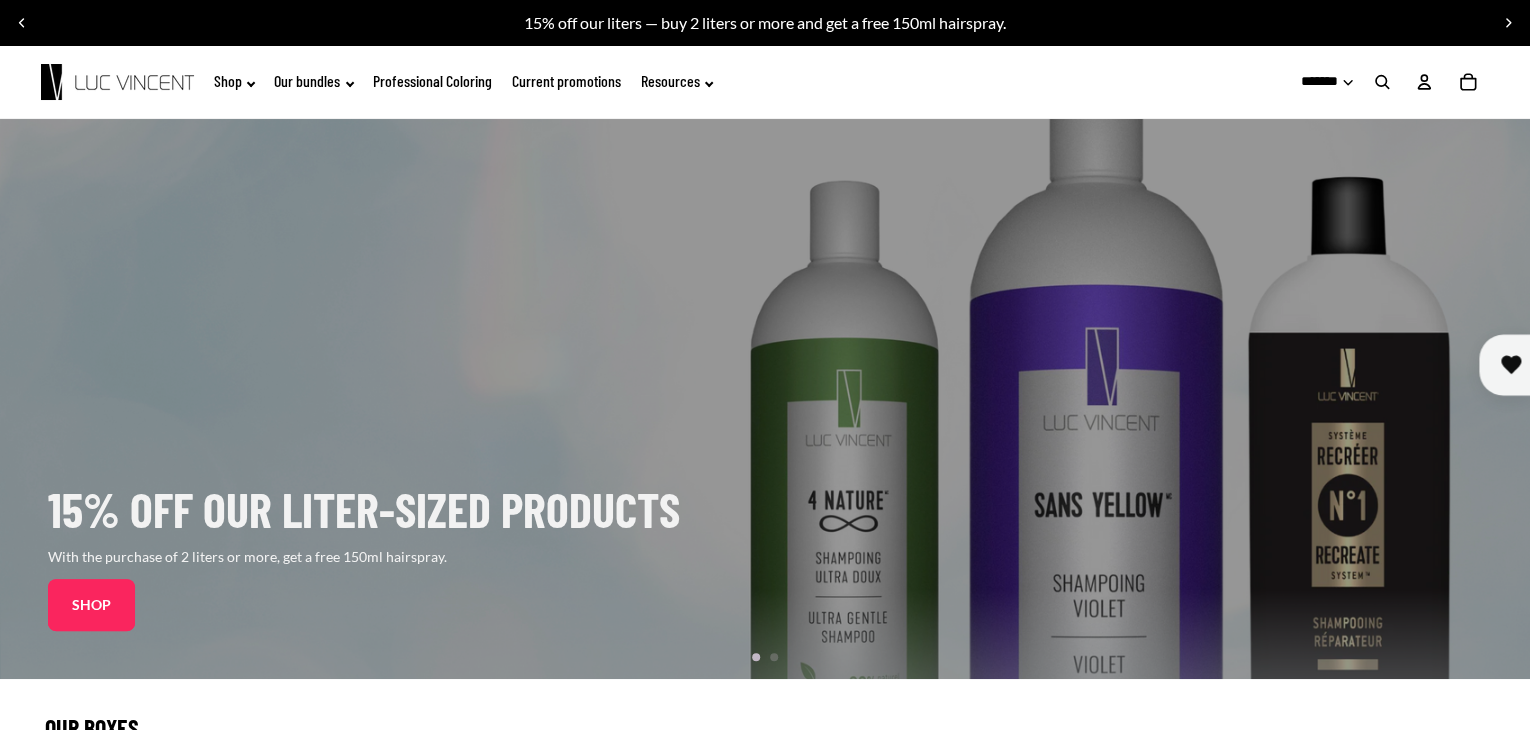 drag, startPoint x: 1536, startPoint y: 92, endPoint x: 1496, endPoint y: 31, distance: 72.94518 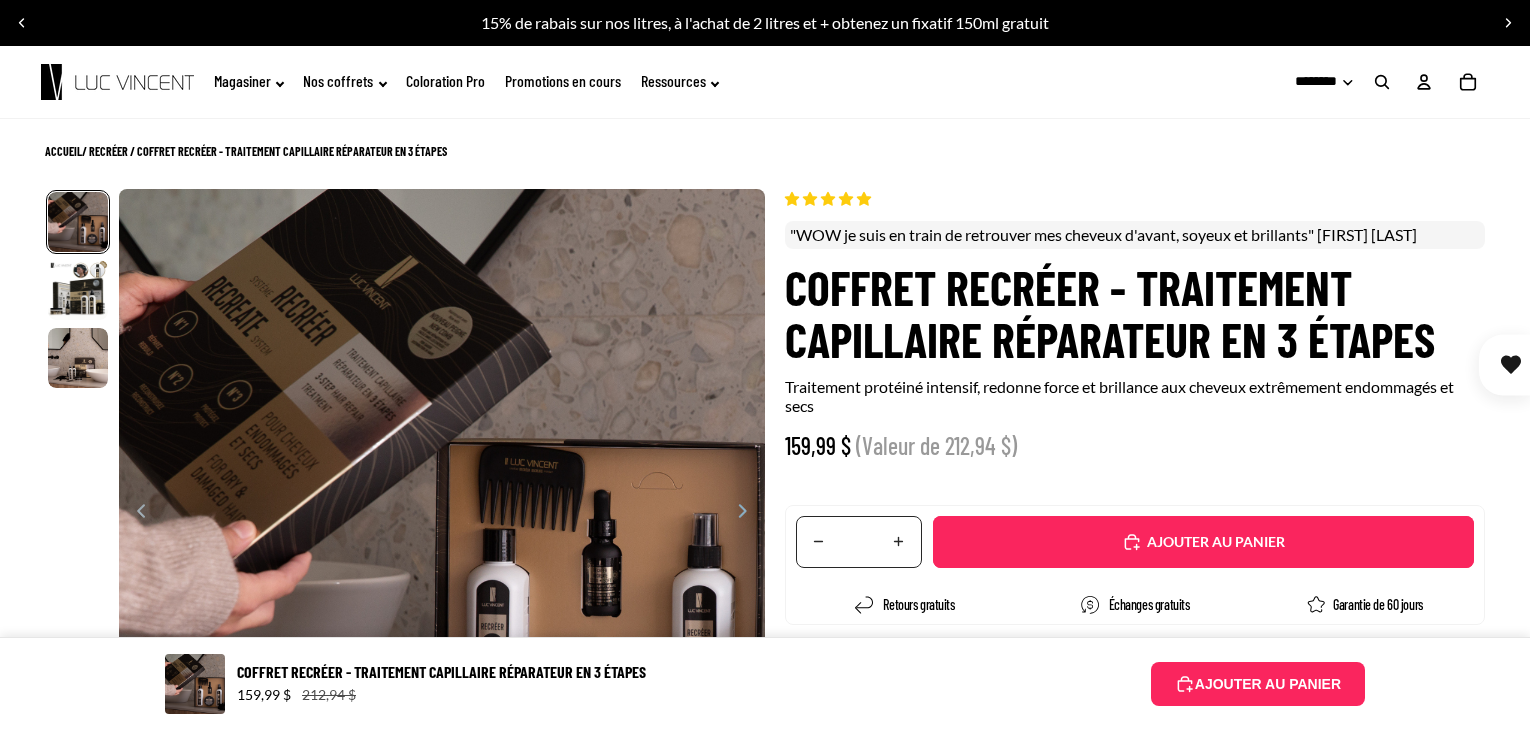scroll, scrollTop: 4746, scrollLeft: 0, axis: vertical 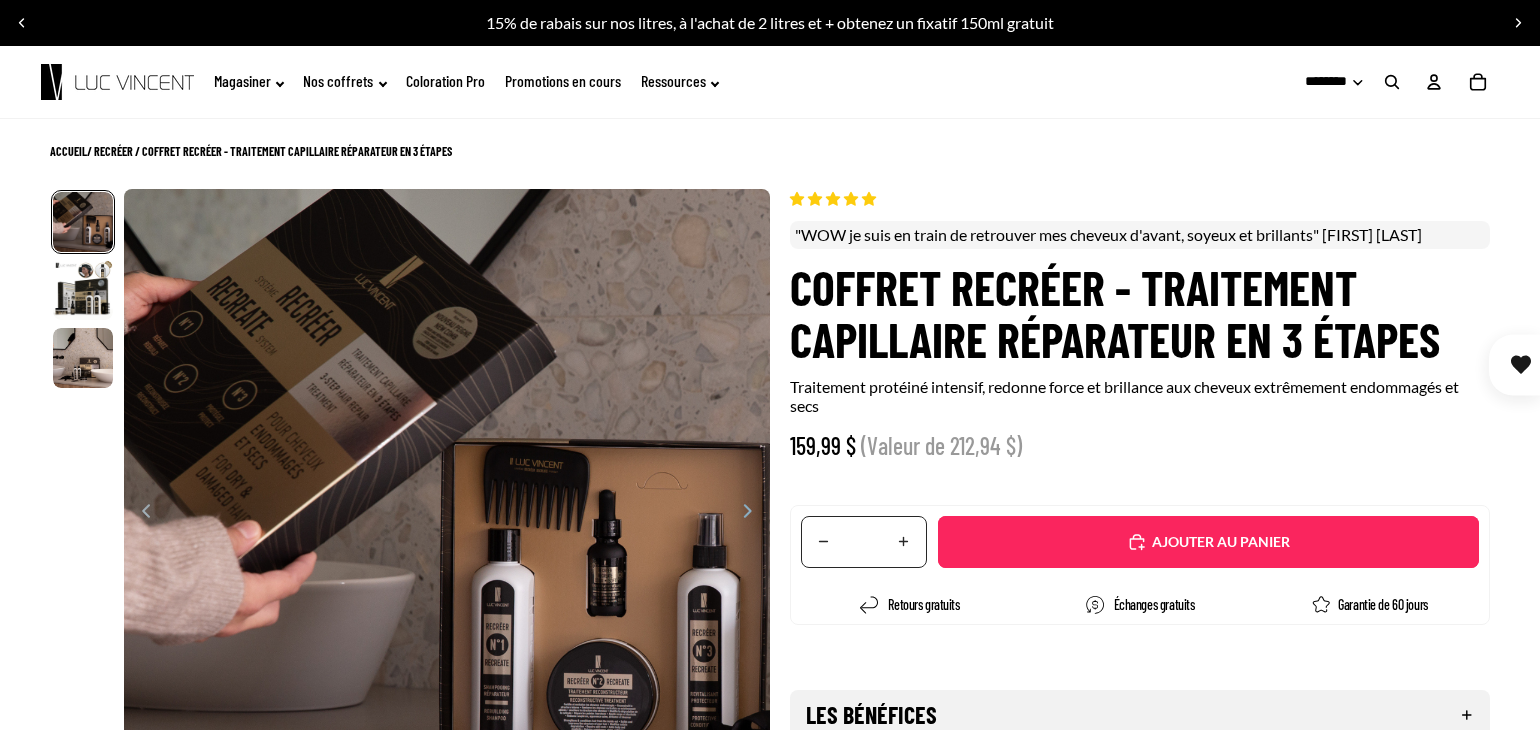 click on "Ressources" 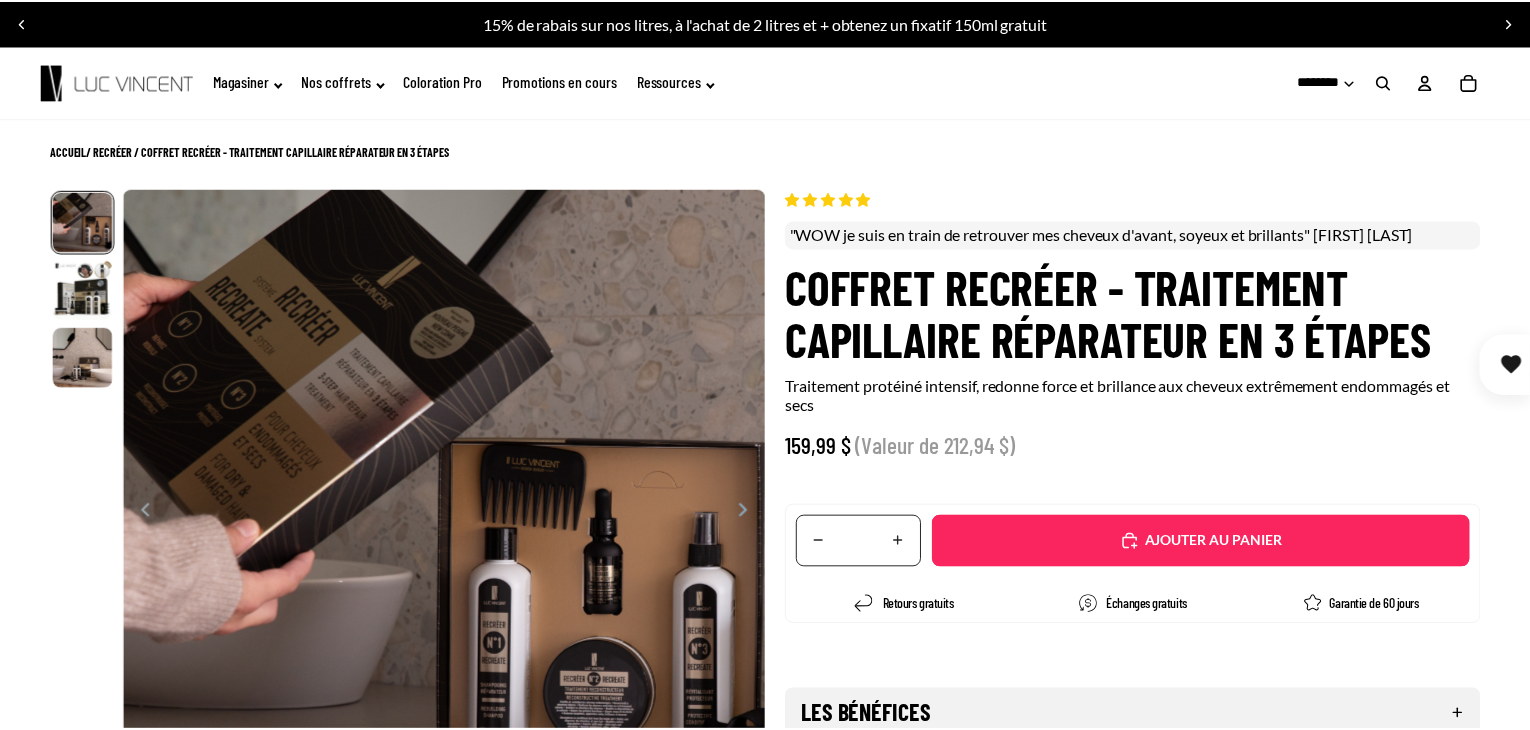 scroll, scrollTop: 0, scrollLeft: 0, axis: both 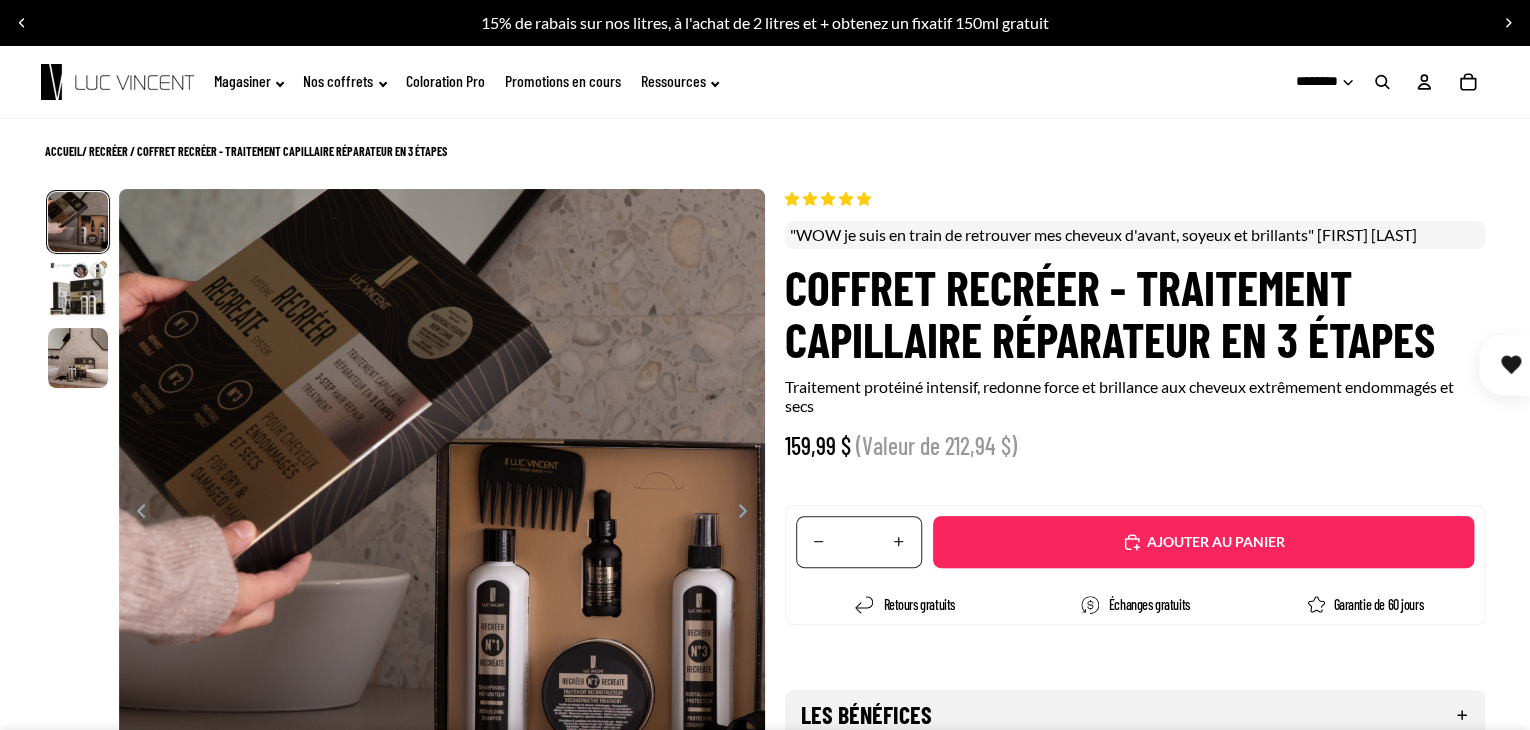 click on "Ressources" 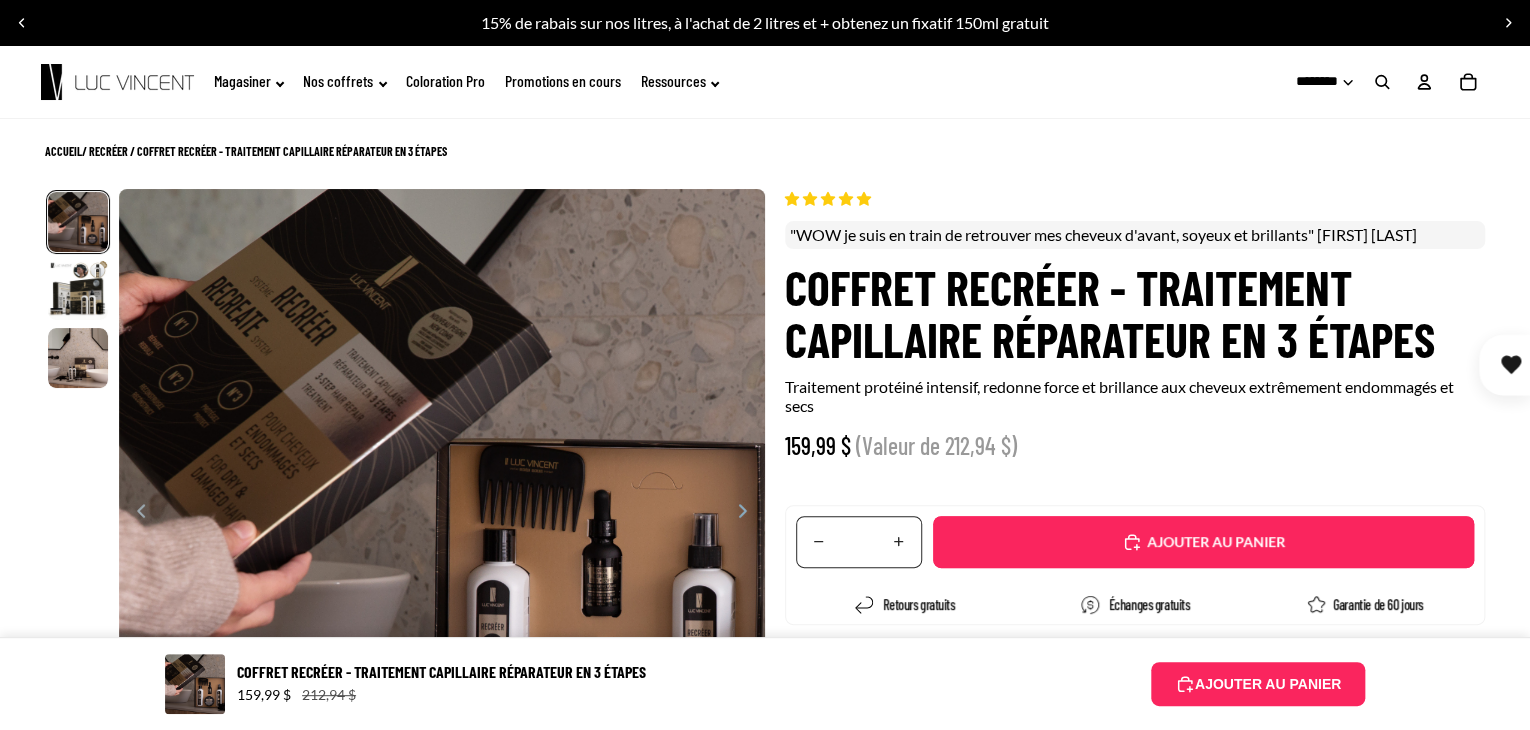 drag, startPoint x: 1533, startPoint y: 51, endPoint x: 1532, endPoint y: 131, distance: 80.00625 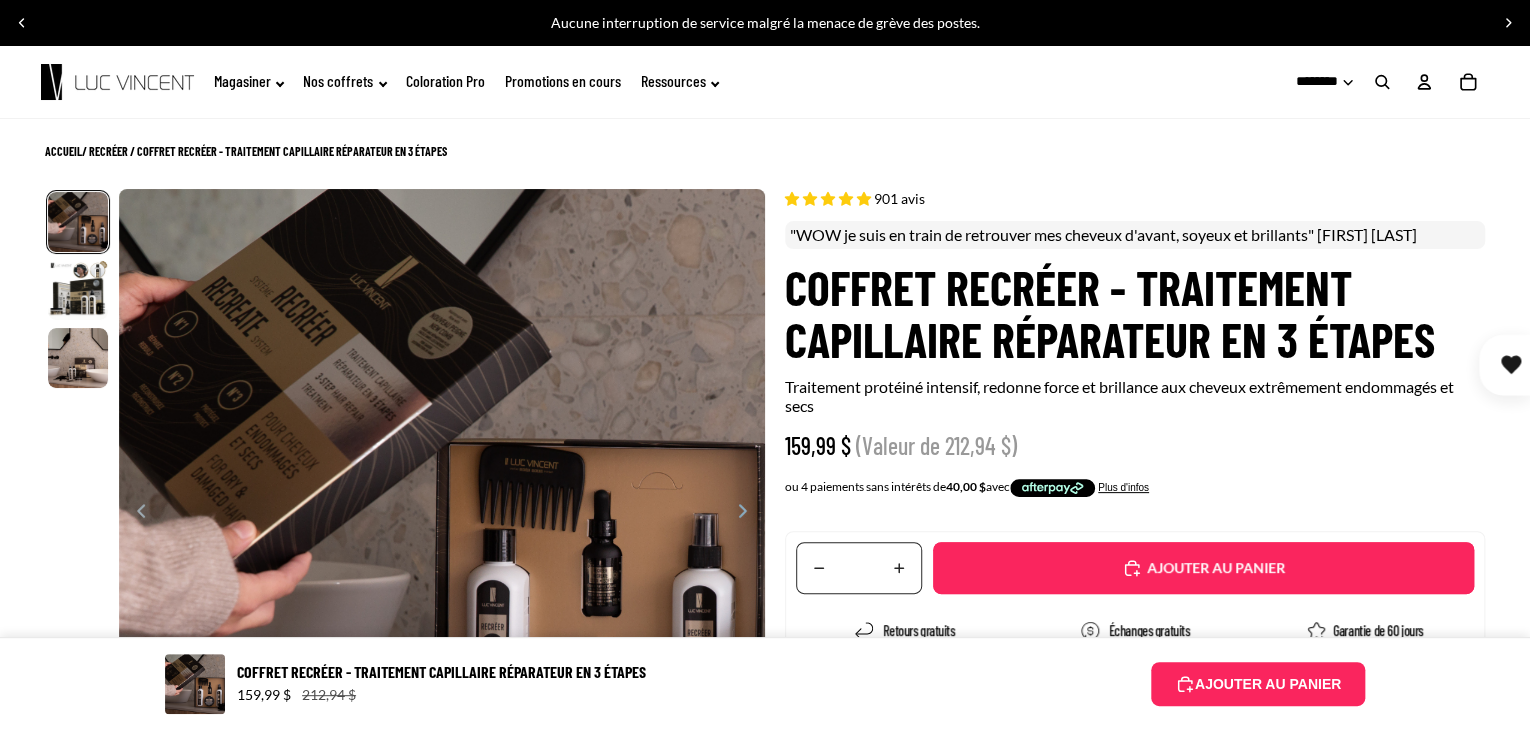 select on "**********" 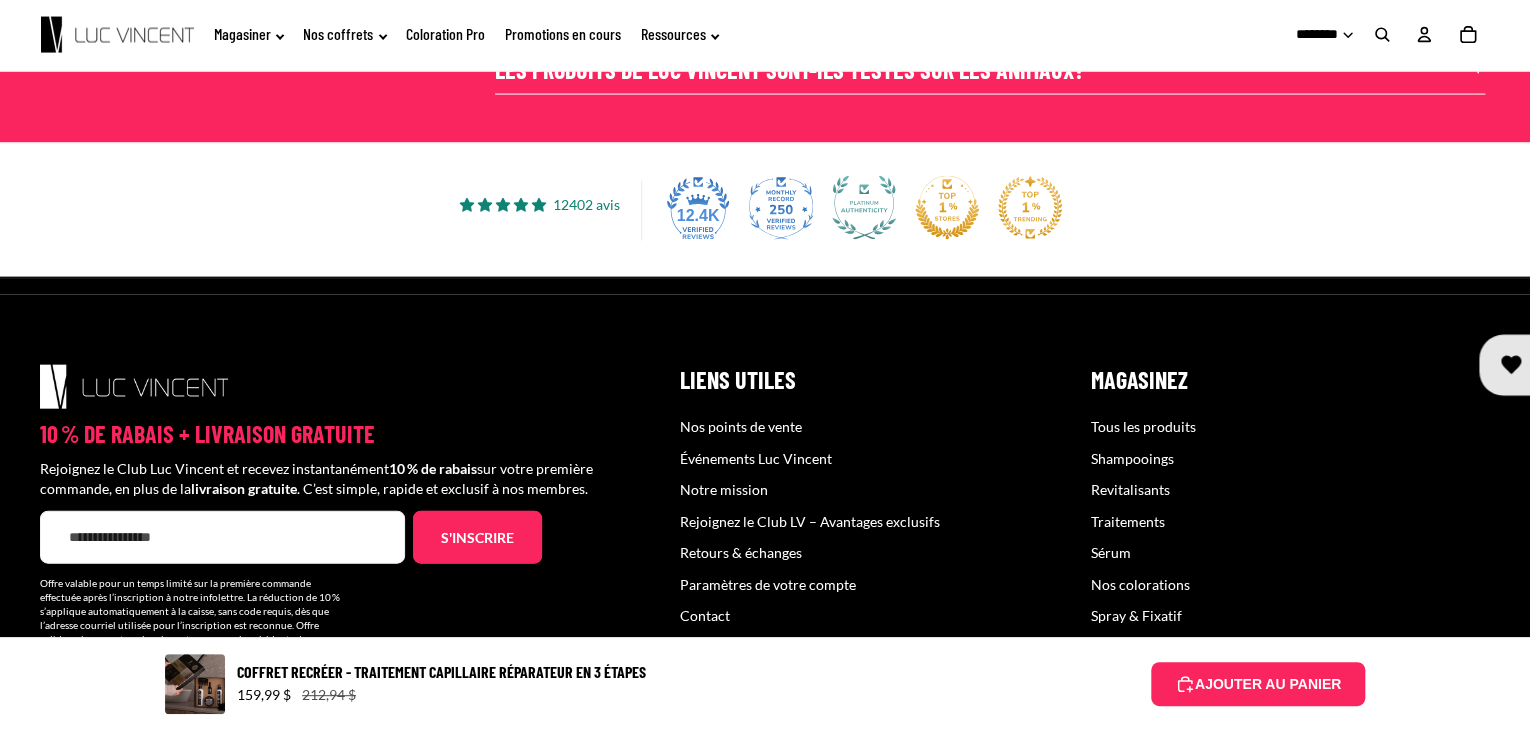 scroll, scrollTop: 9035, scrollLeft: 0, axis: vertical 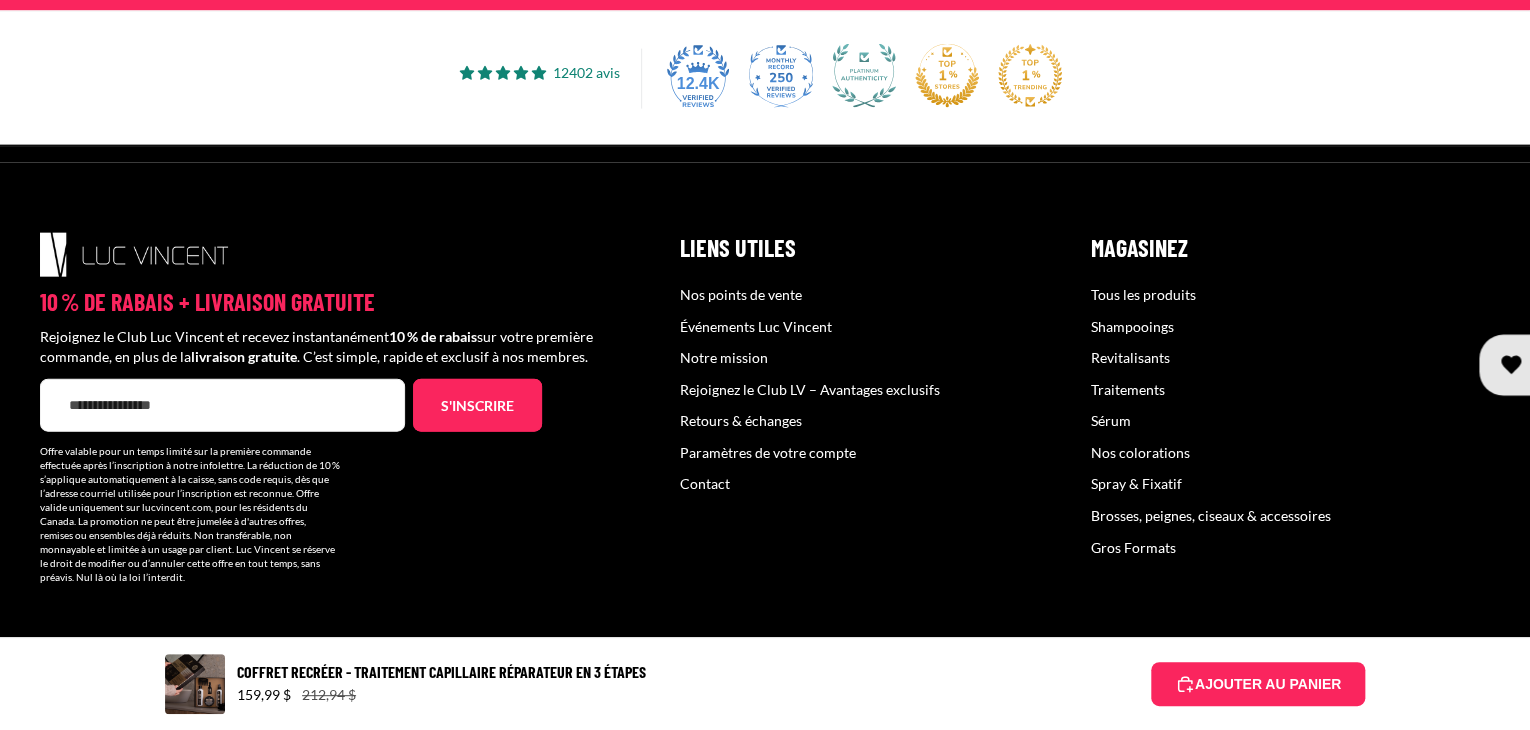 click on "Nos points de vente" at bounding box center [740, 294] 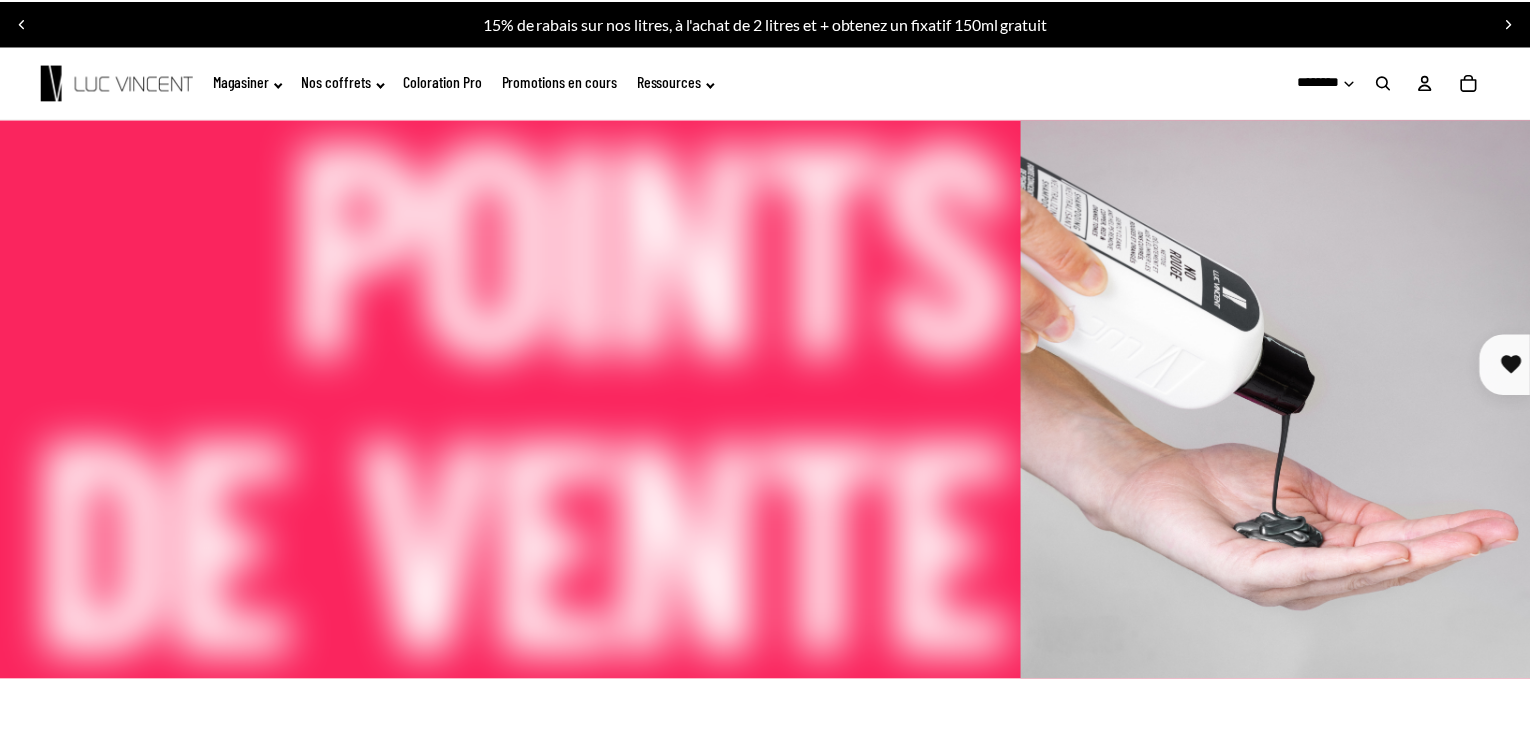 scroll, scrollTop: 0, scrollLeft: 0, axis: both 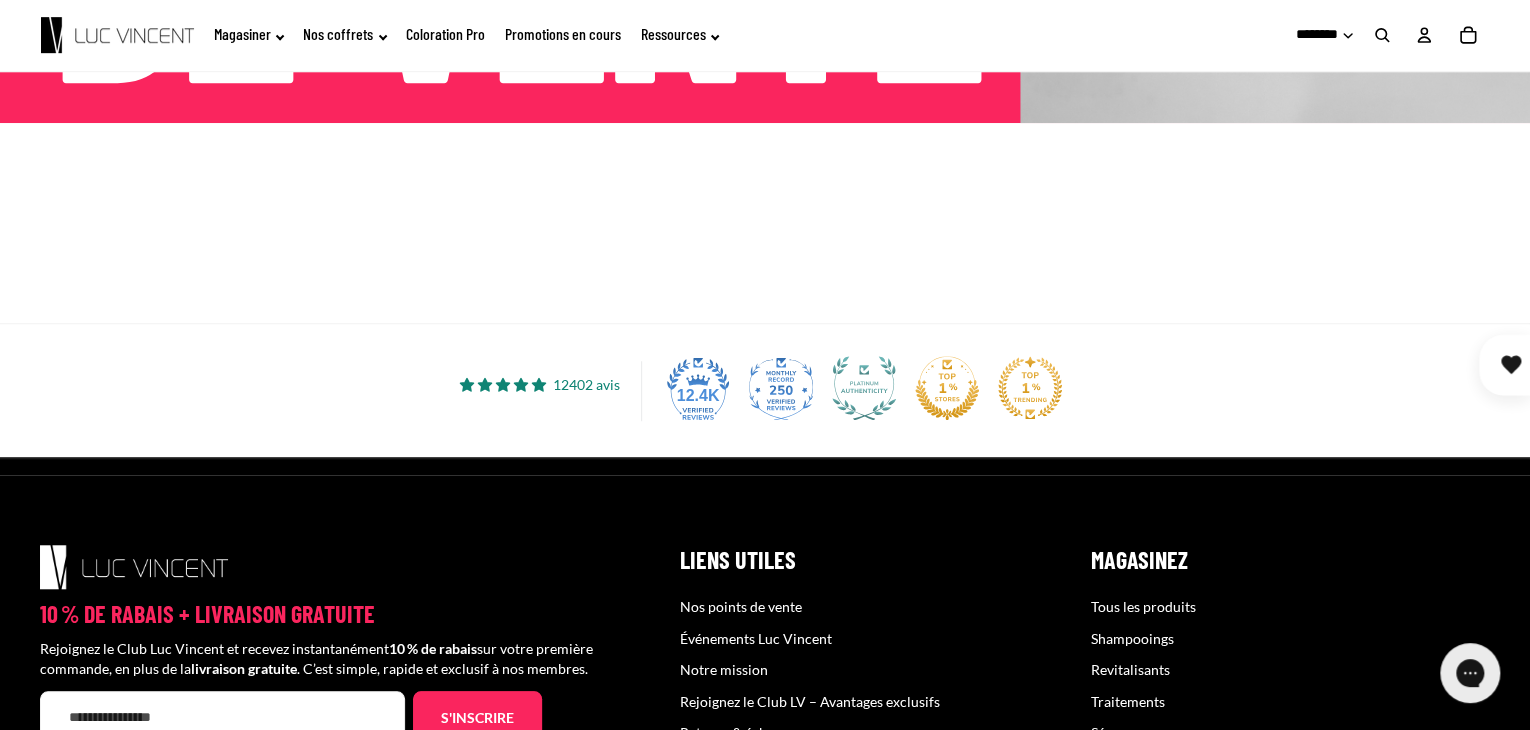 click at bounding box center [765, 223] 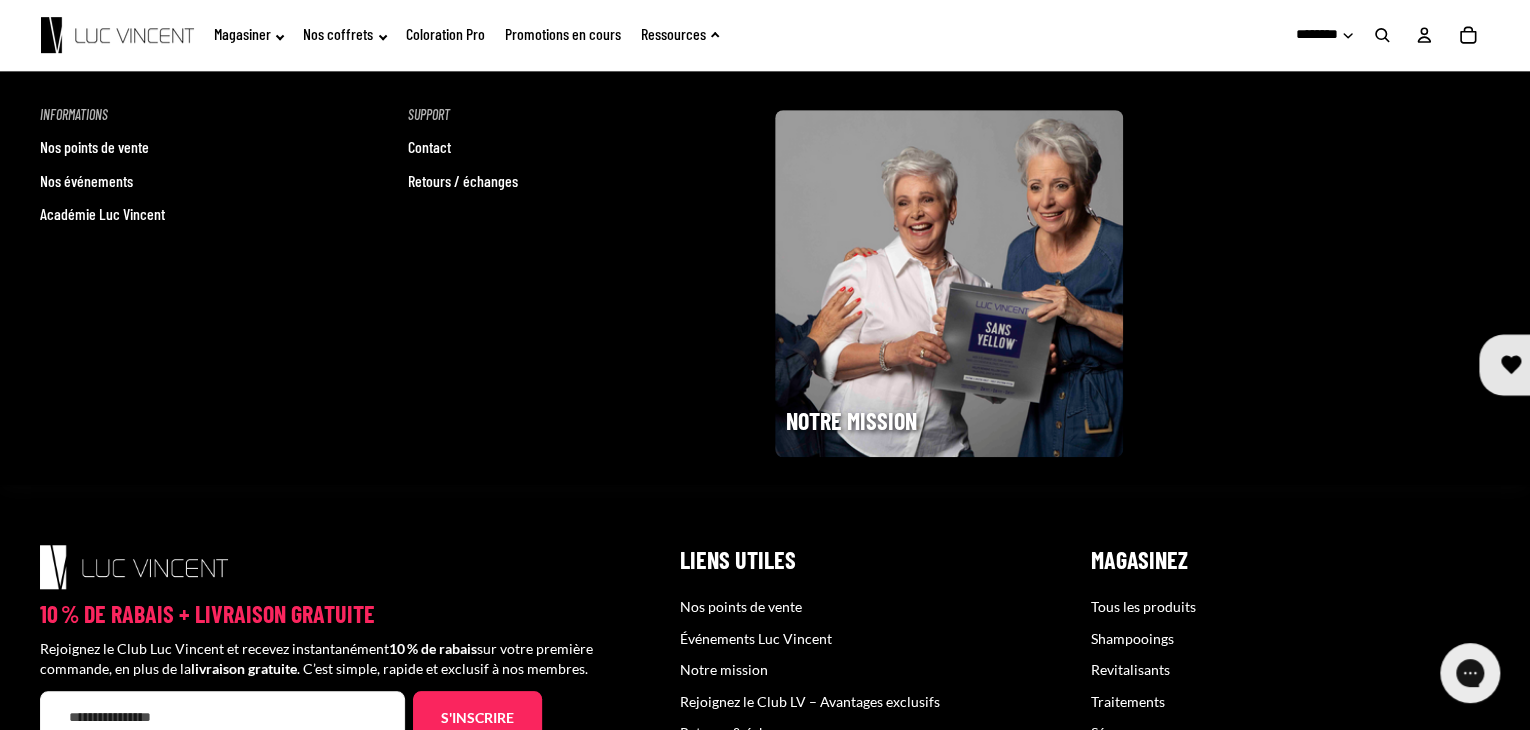 click on "Ressources" 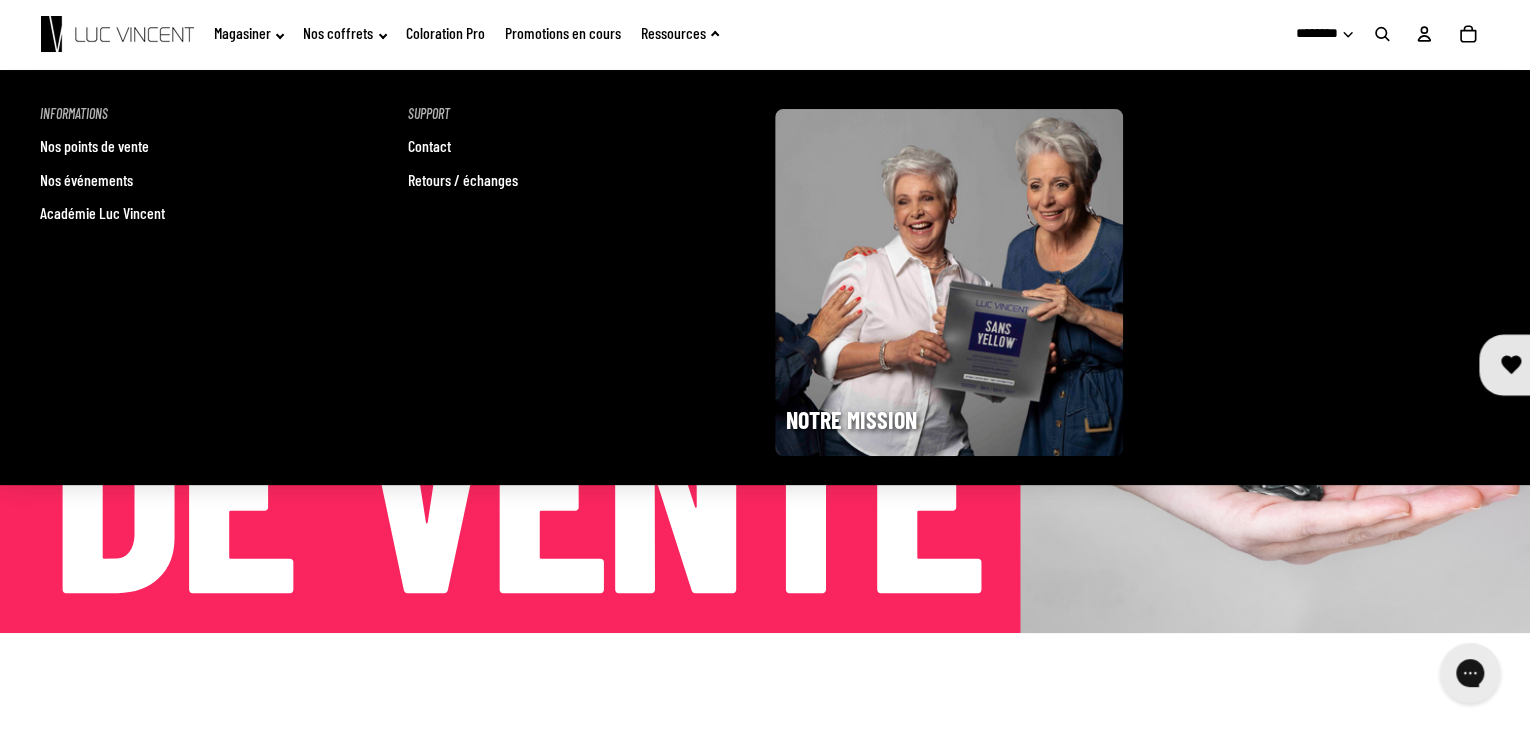 scroll, scrollTop: 0, scrollLeft: 0, axis: both 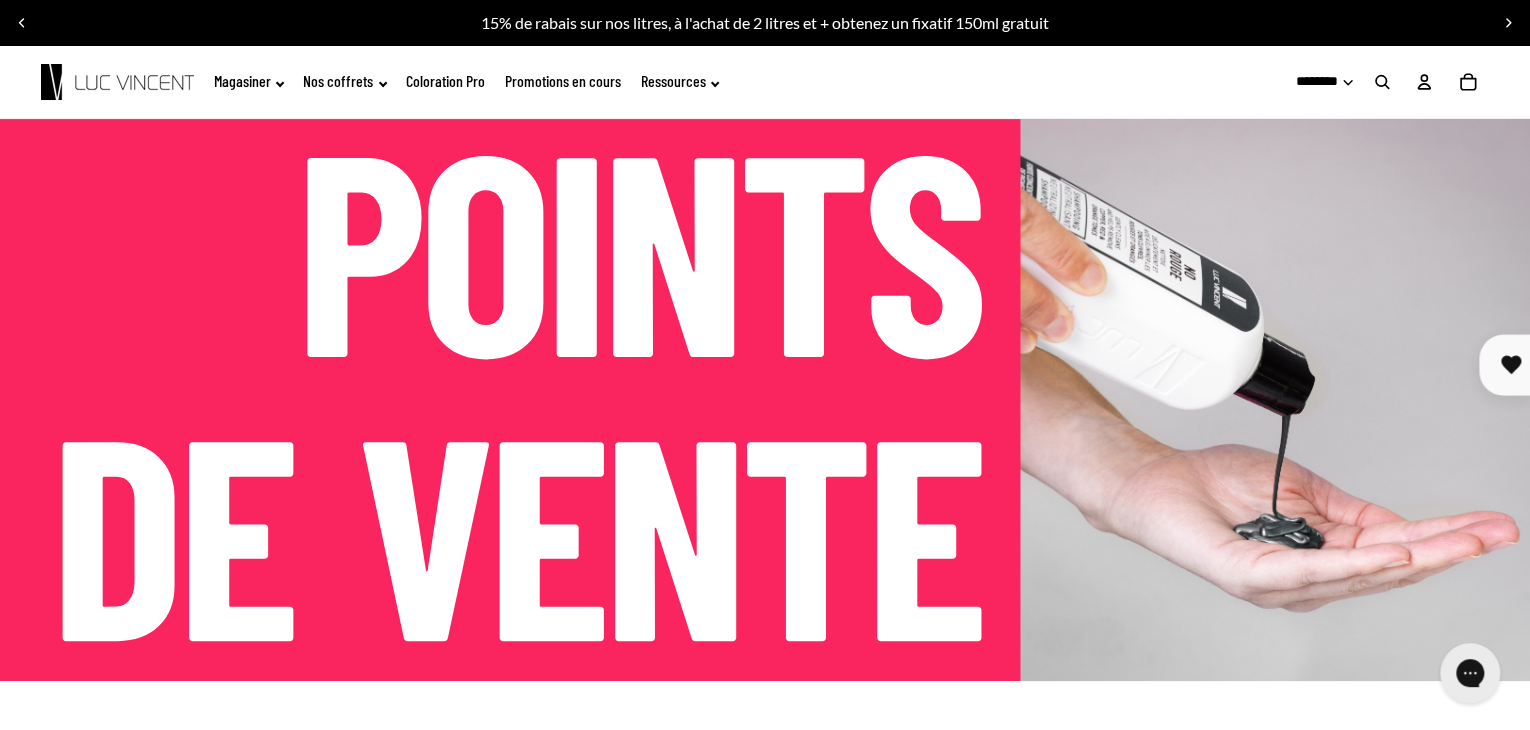 click on "n" at bounding box center (669, 244) 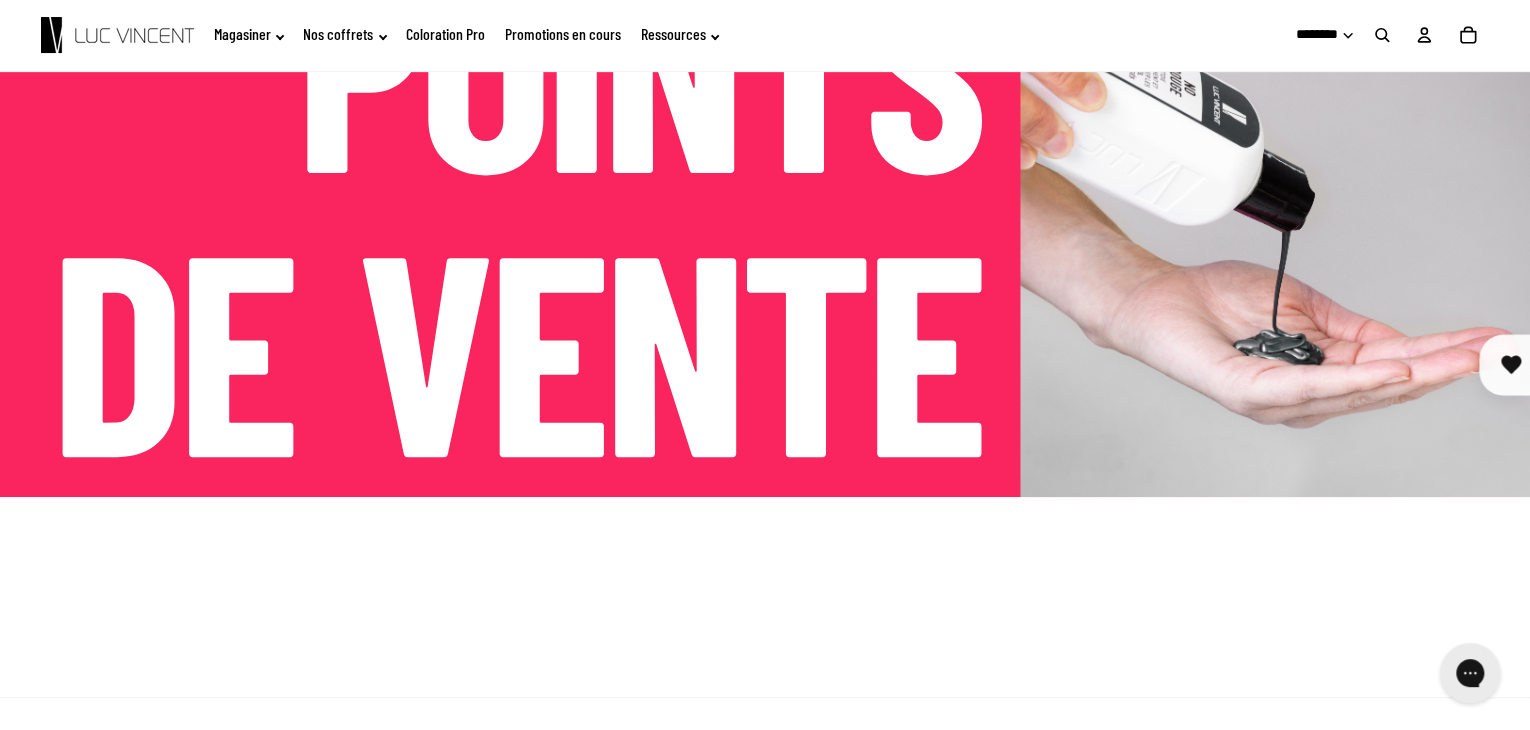 scroll, scrollTop: 0, scrollLeft: 0, axis: both 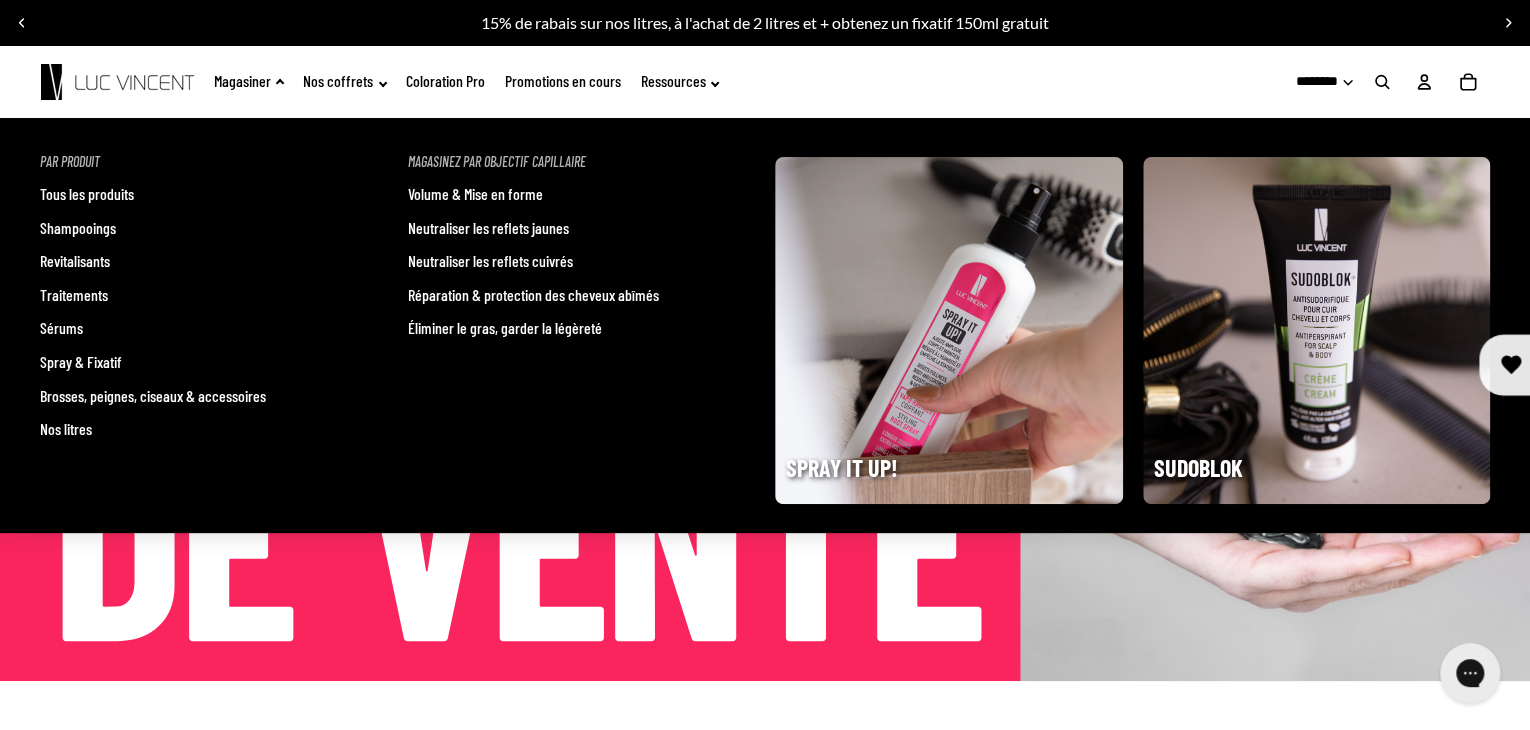 click on "Magasiner" 